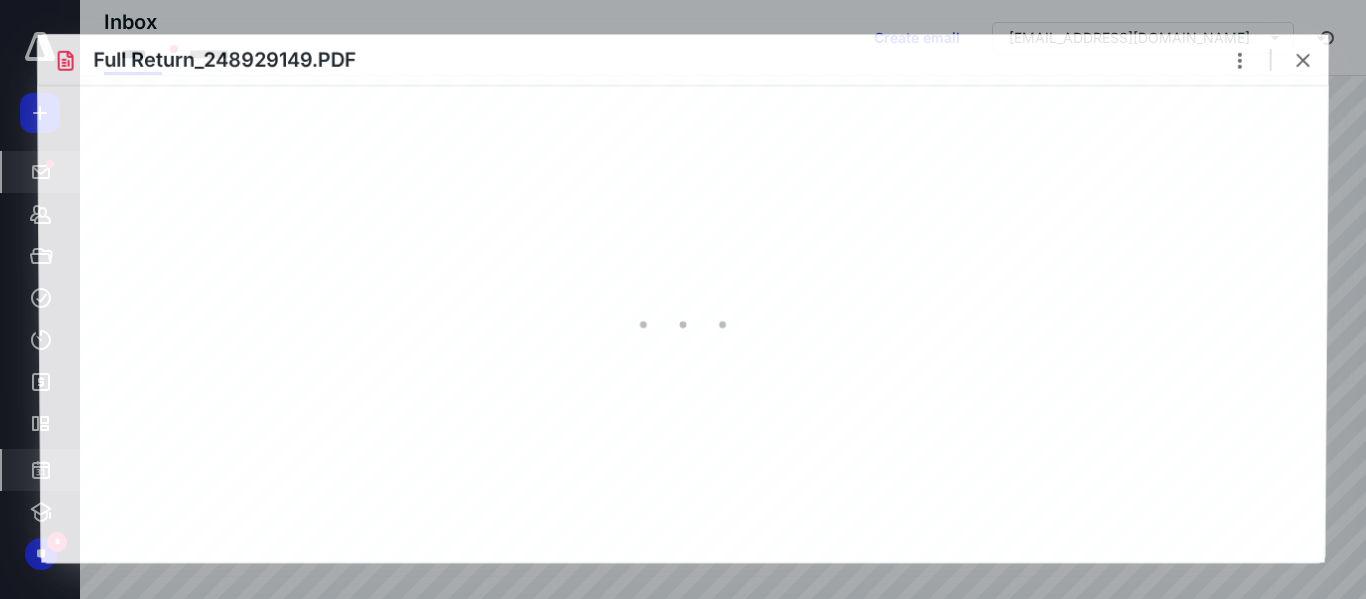 scroll, scrollTop: 0, scrollLeft: 0, axis: both 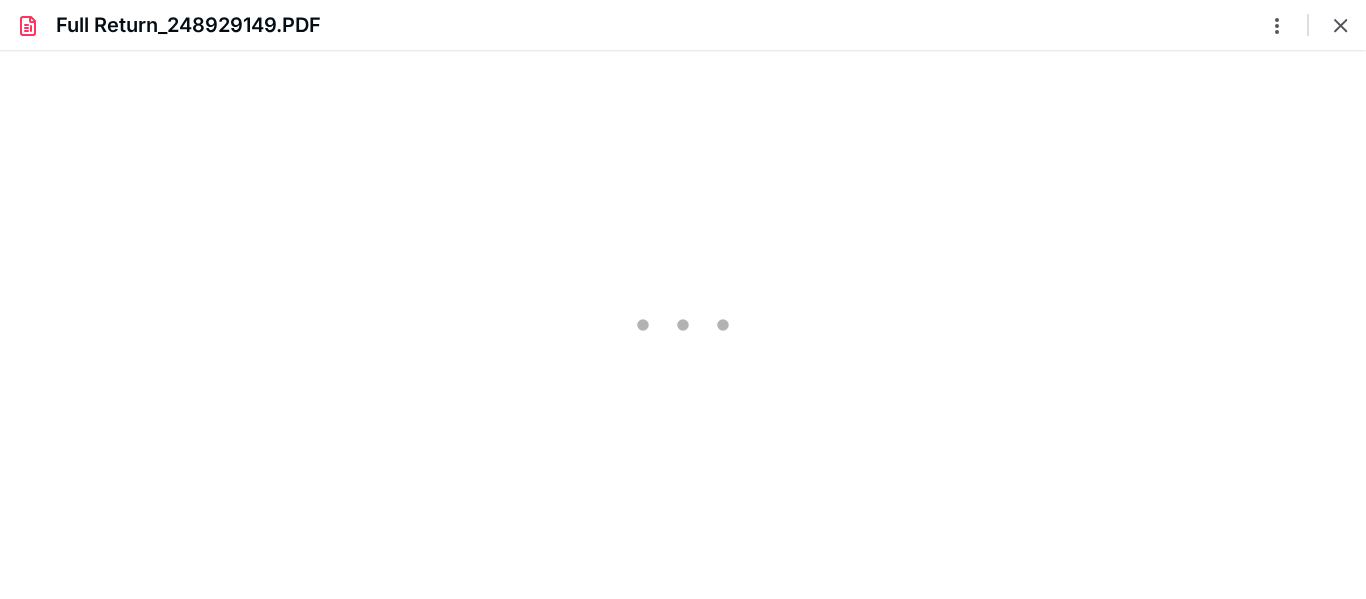 type on "219" 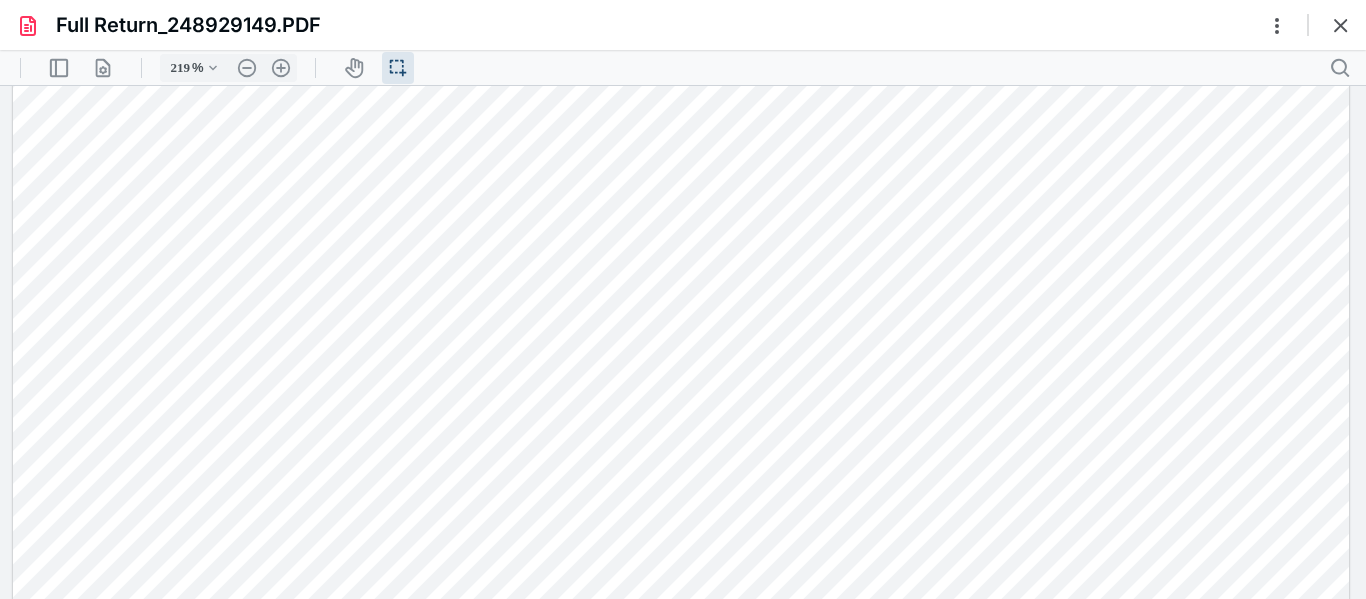 scroll, scrollTop: 190, scrollLeft: 0, axis: vertical 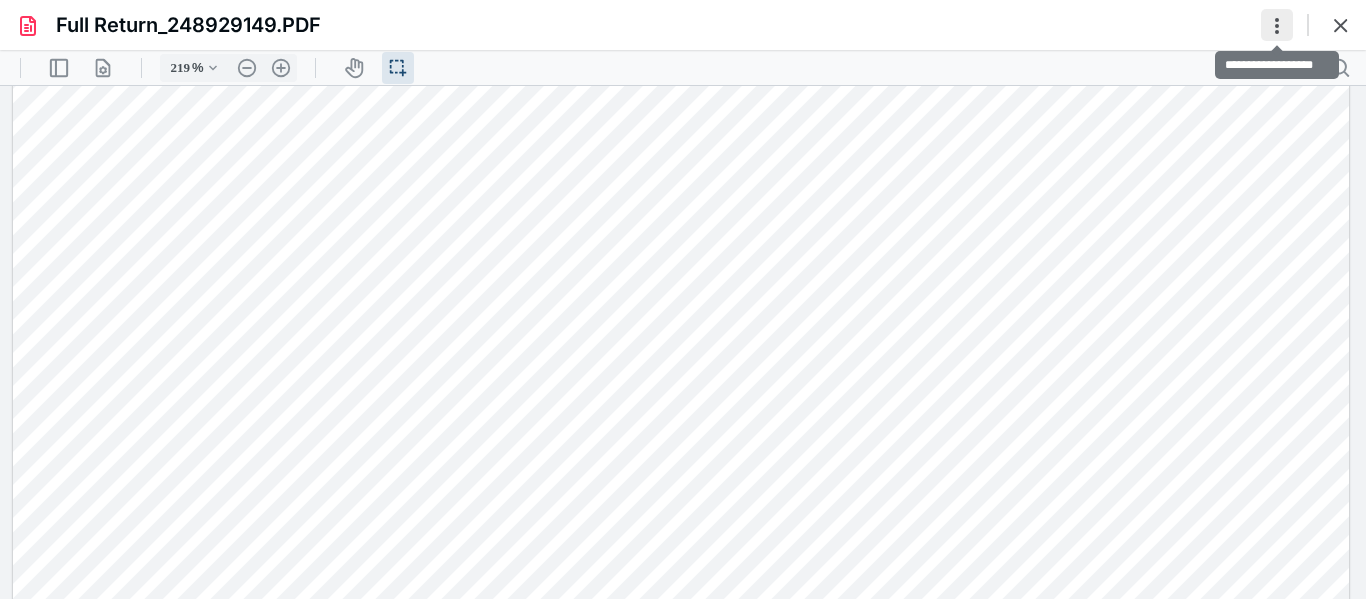 click at bounding box center (1277, 25) 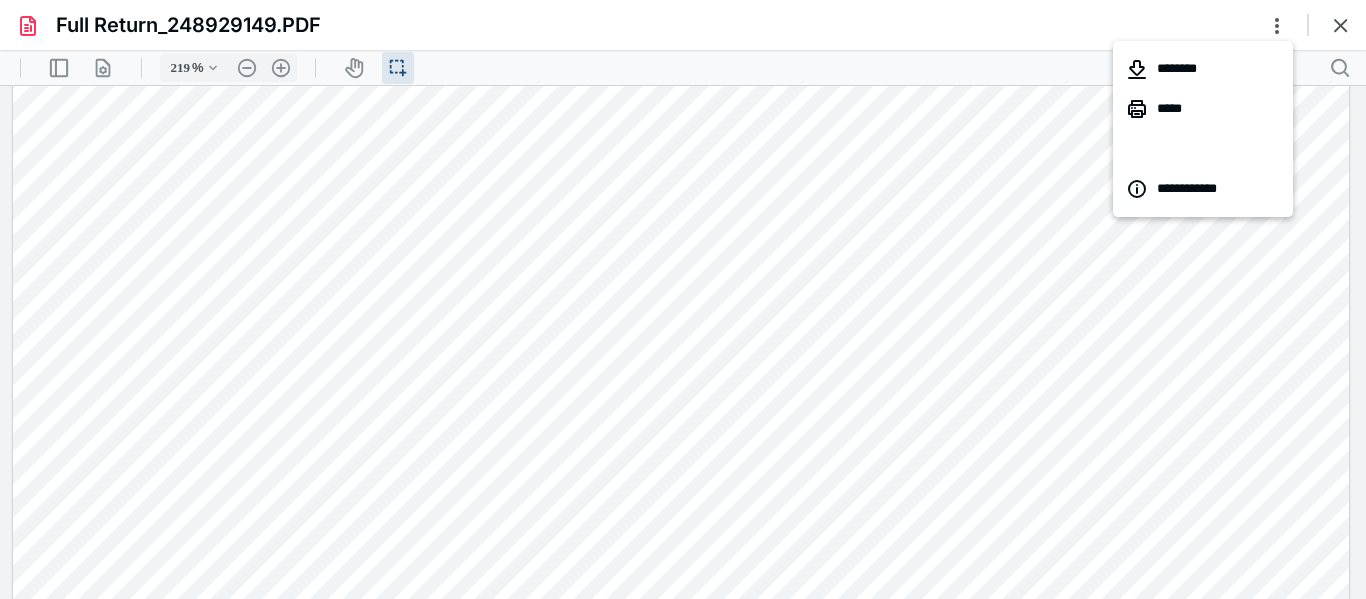 scroll, scrollTop: 0, scrollLeft: 0, axis: both 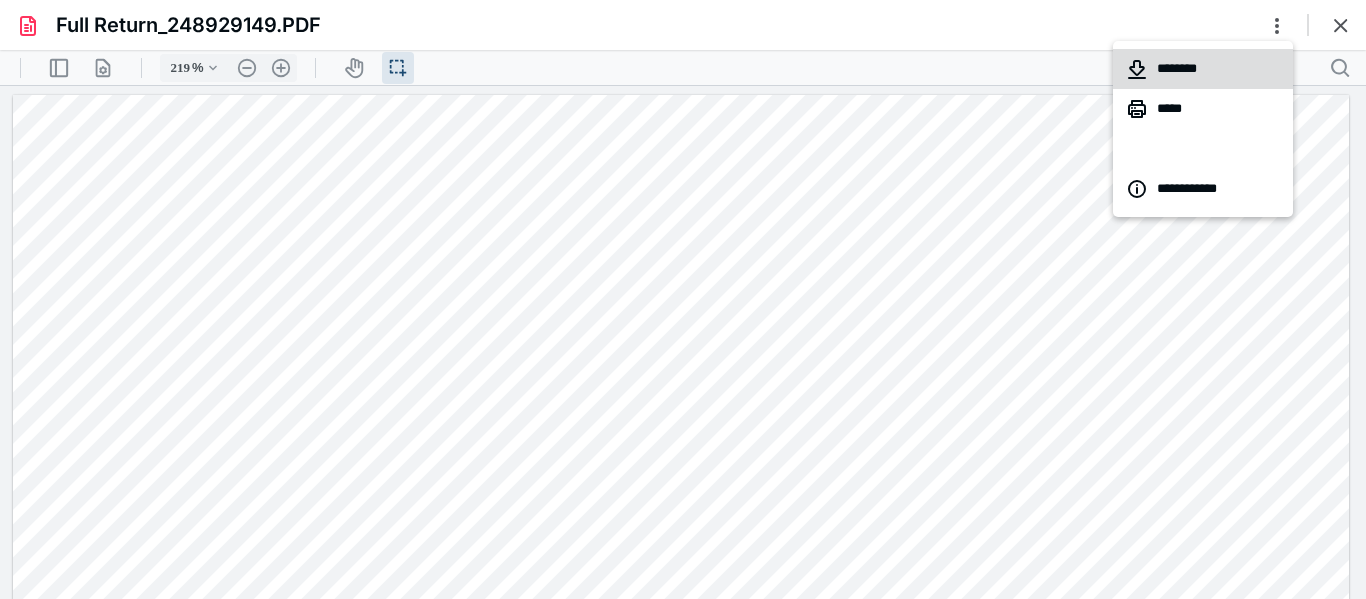 click on "********" at bounding box center [1203, 69] 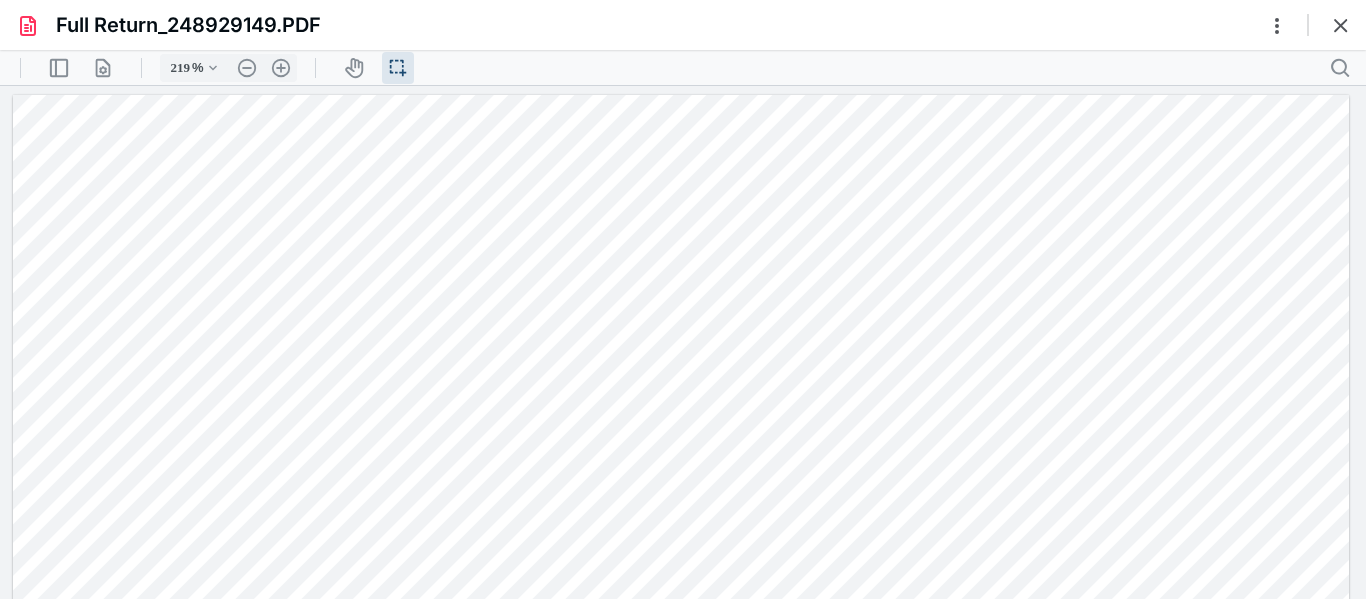 click at bounding box center (681, 959) 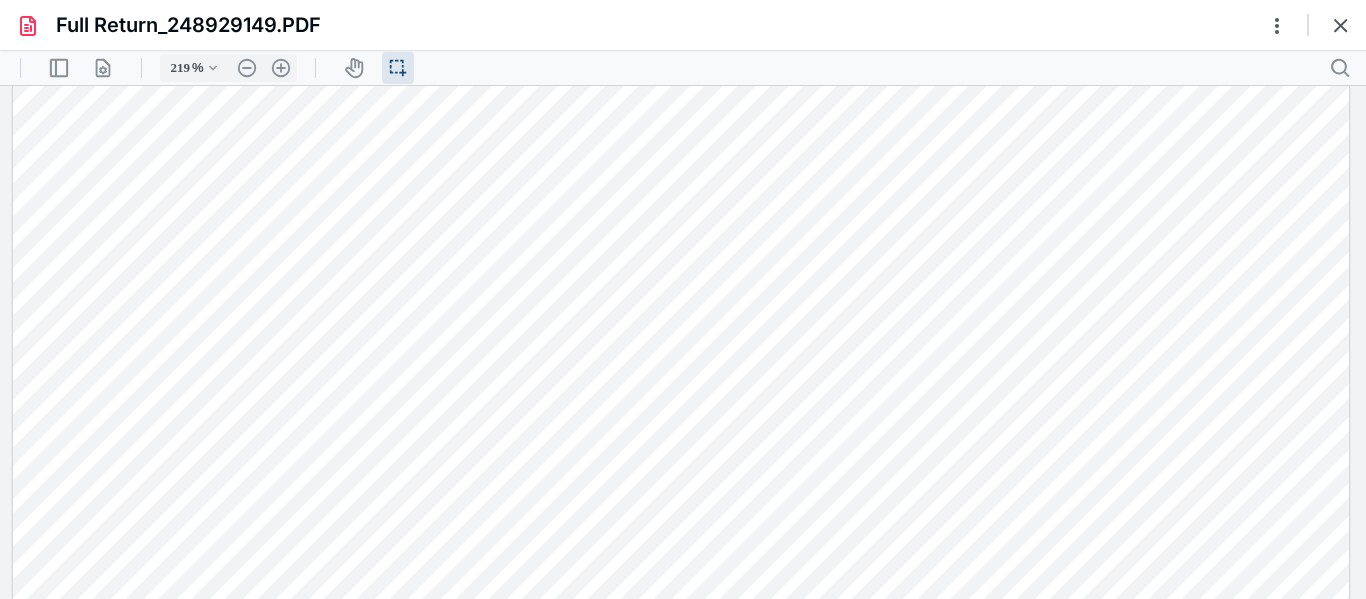 scroll, scrollTop: 0, scrollLeft: 0, axis: both 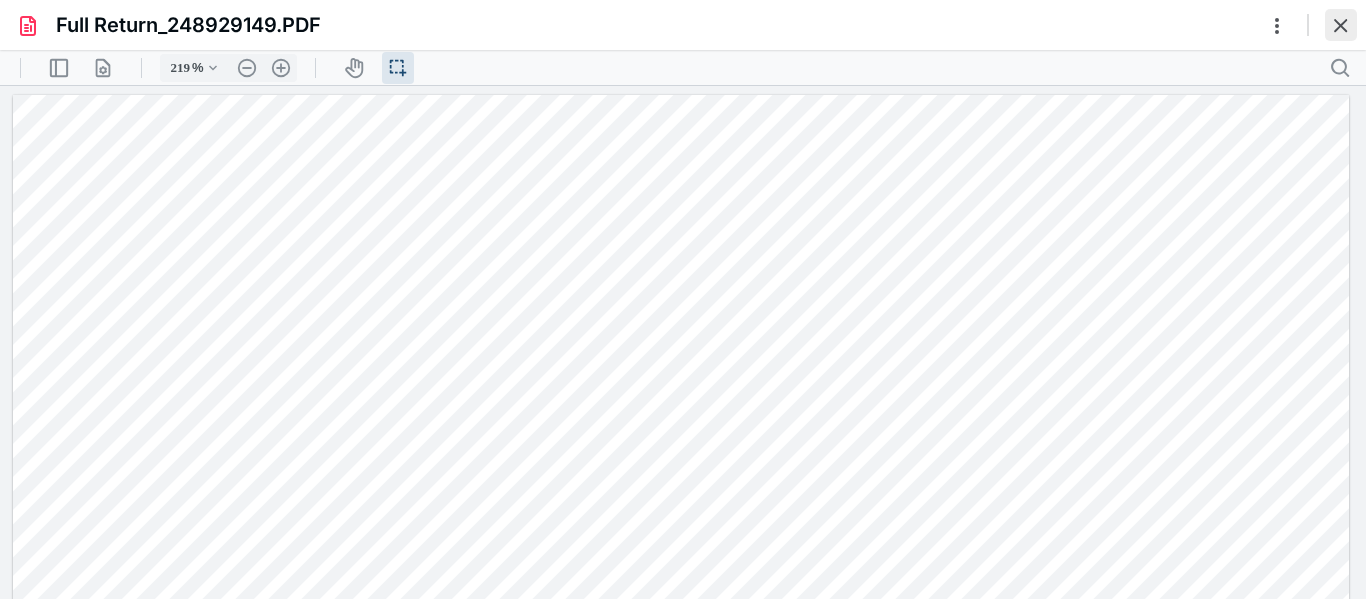click at bounding box center [1341, 25] 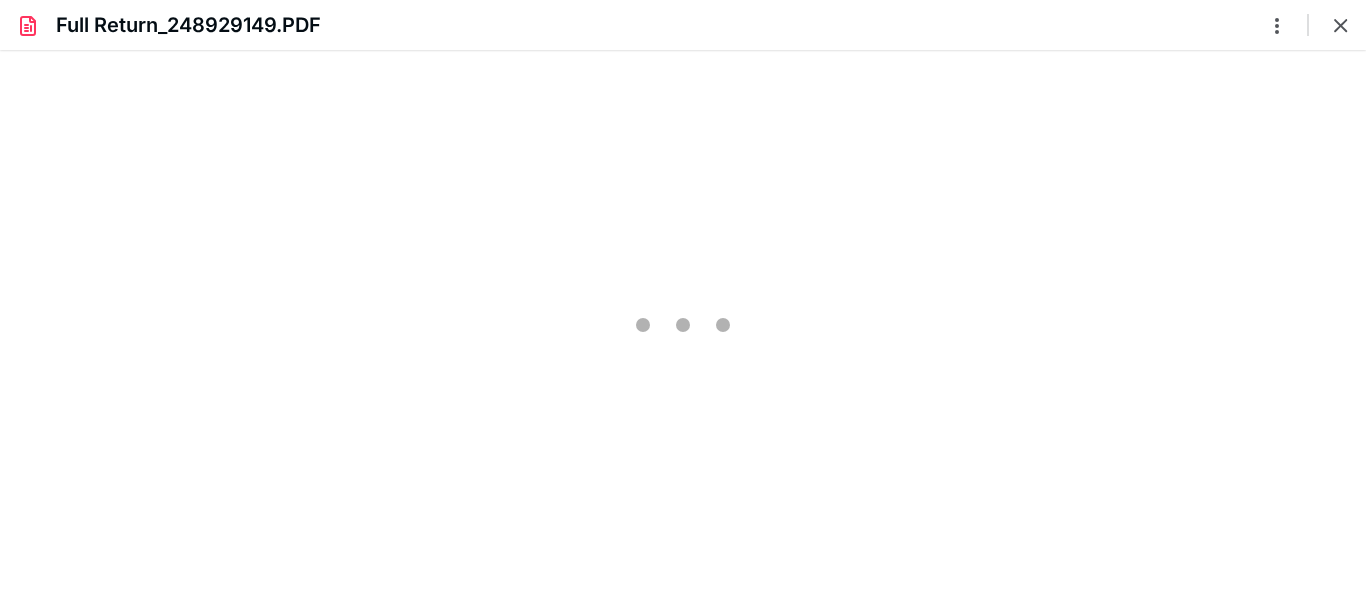 scroll, scrollTop: 0, scrollLeft: 0, axis: both 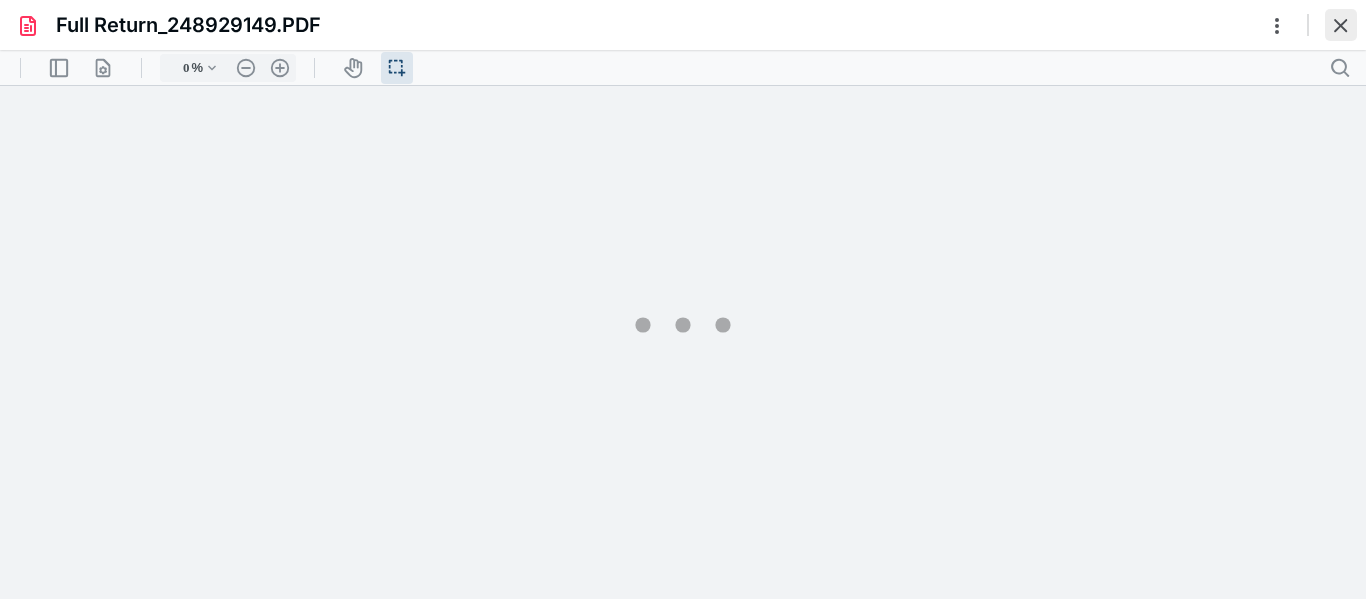 type on "219" 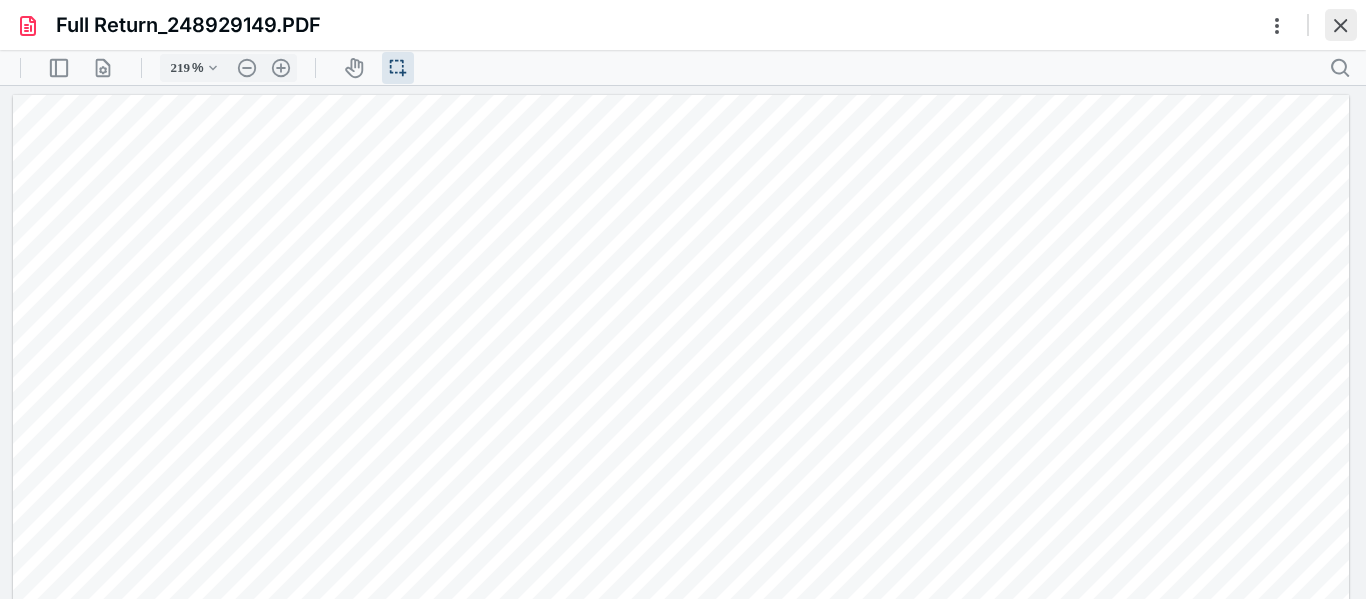 click at bounding box center [1341, 25] 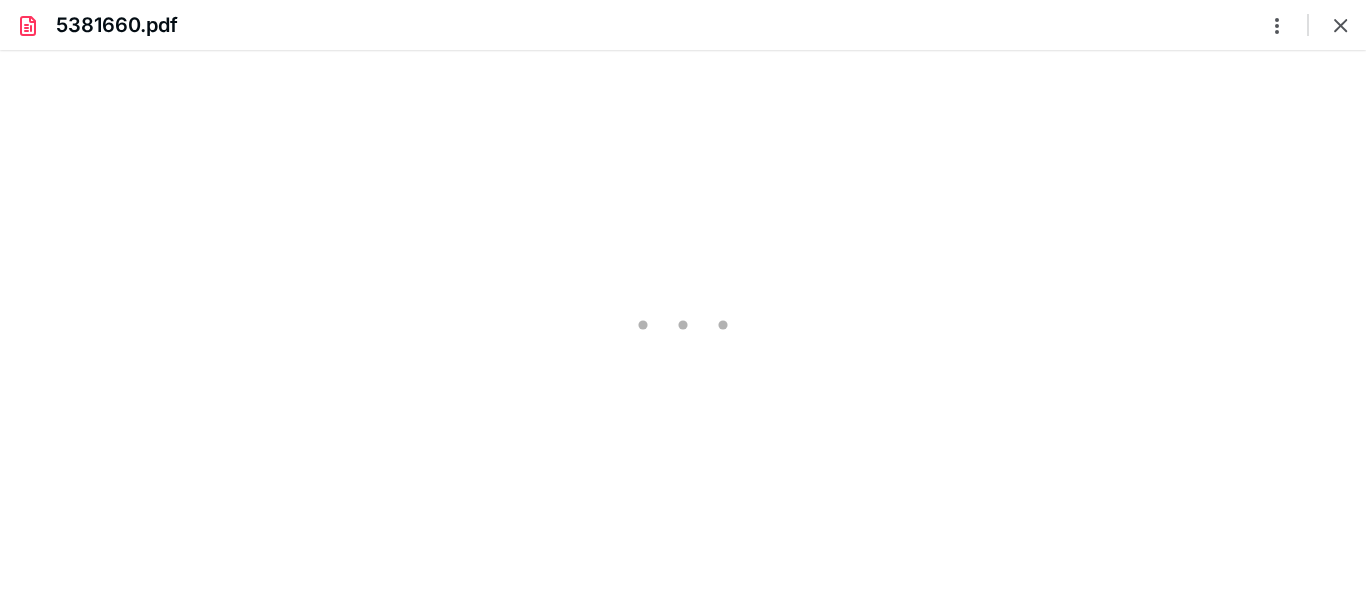 scroll, scrollTop: 0, scrollLeft: 0, axis: both 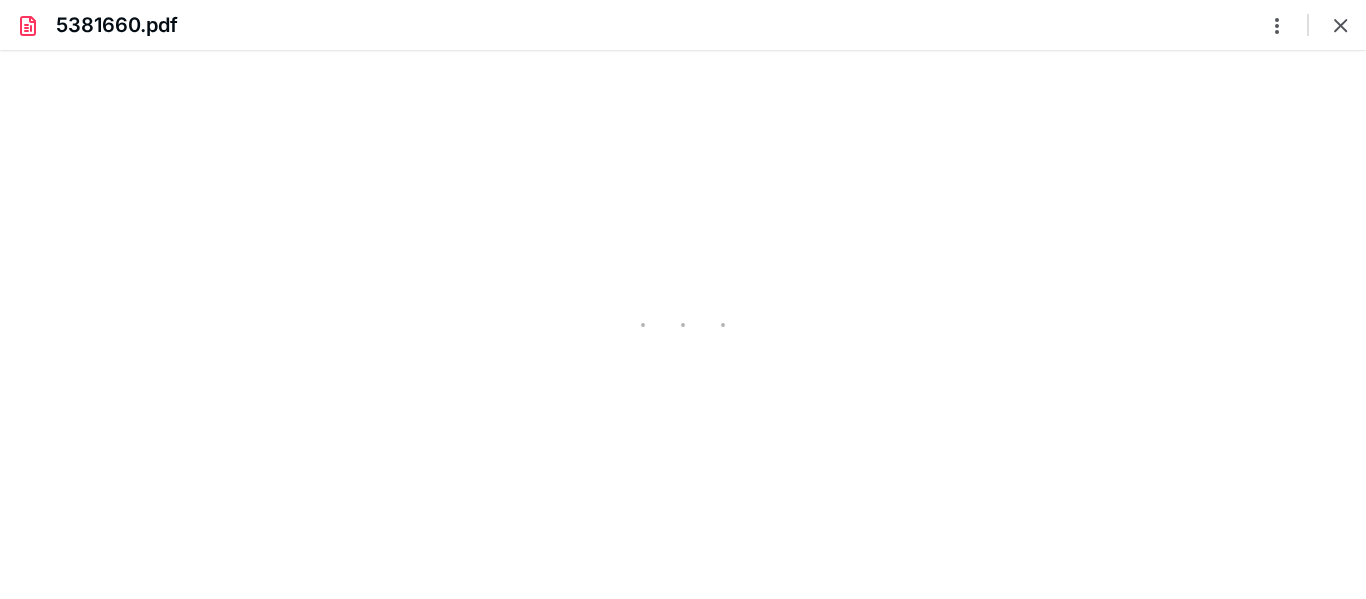type on "219" 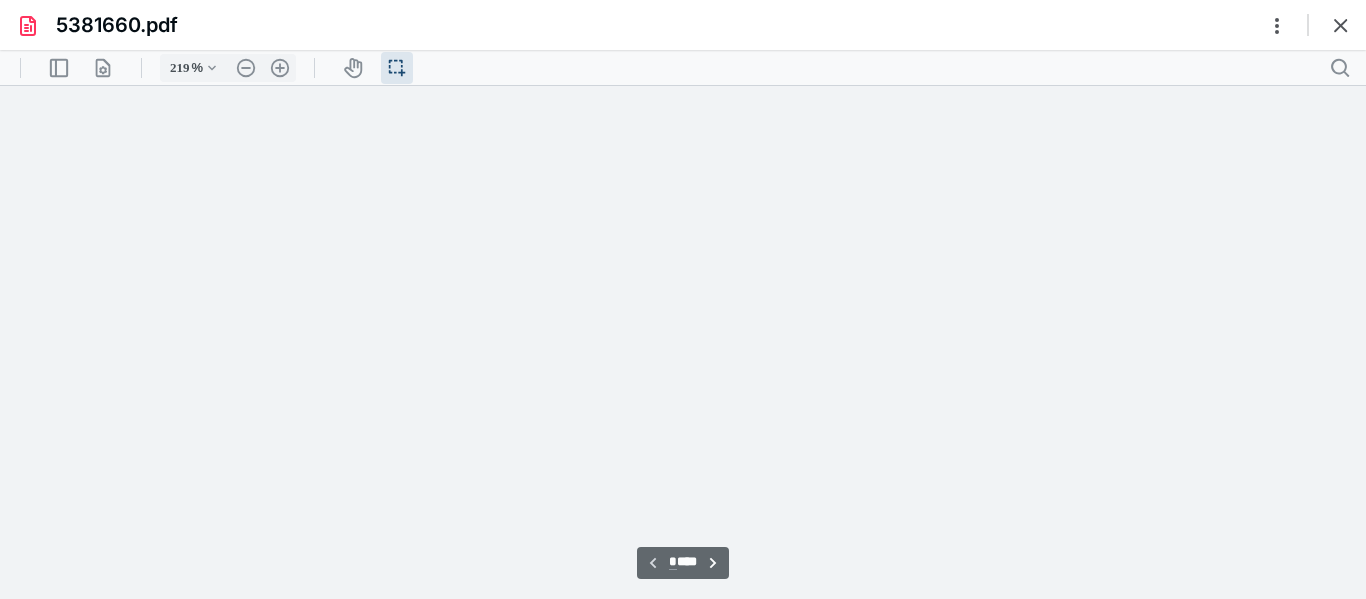 scroll, scrollTop: 45, scrollLeft: 0, axis: vertical 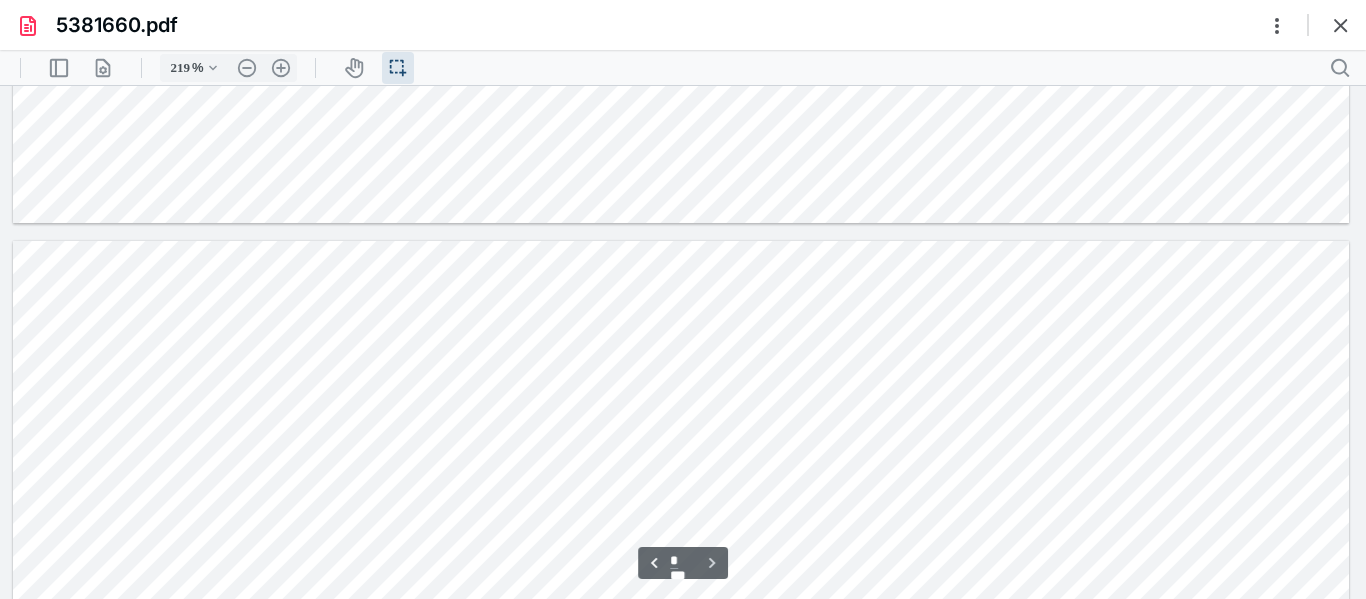 type on "*" 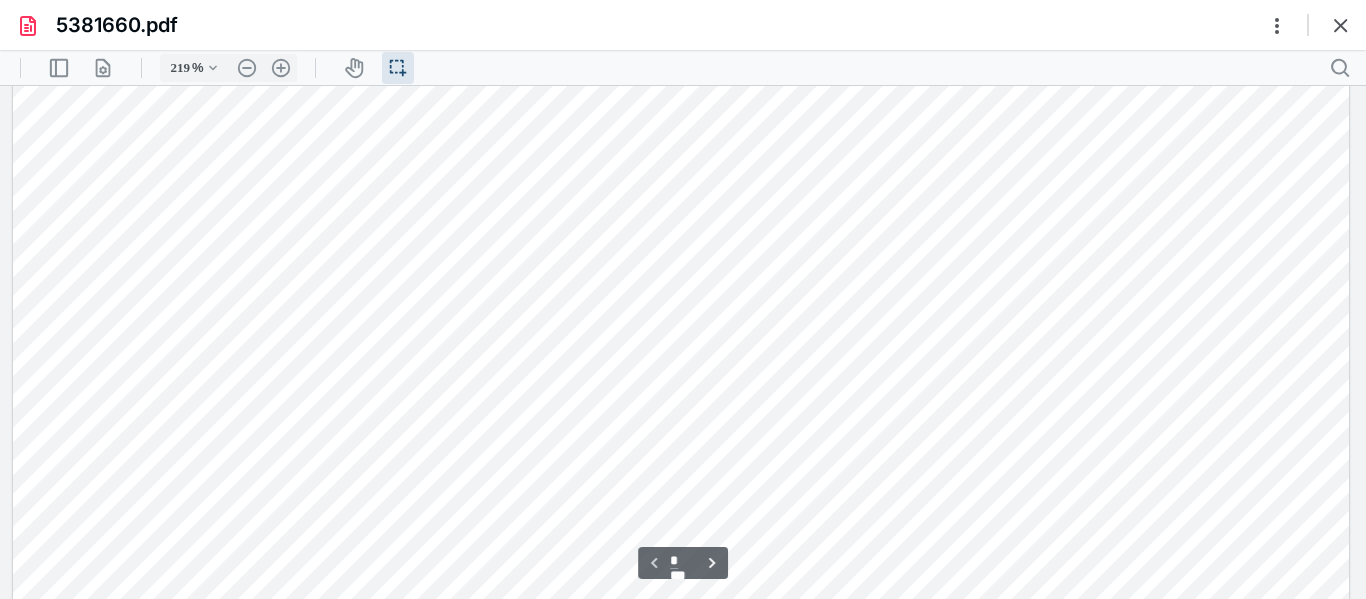 scroll, scrollTop: 0, scrollLeft: 0, axis: both 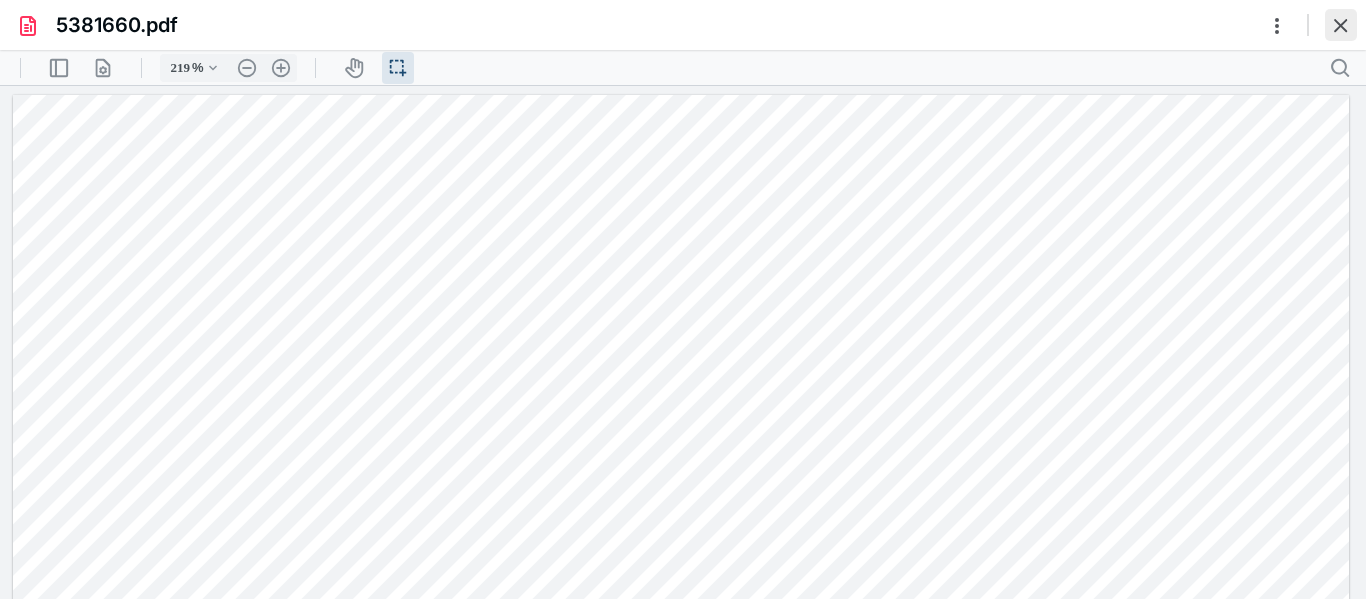 click at bounding box center (1341, 25) 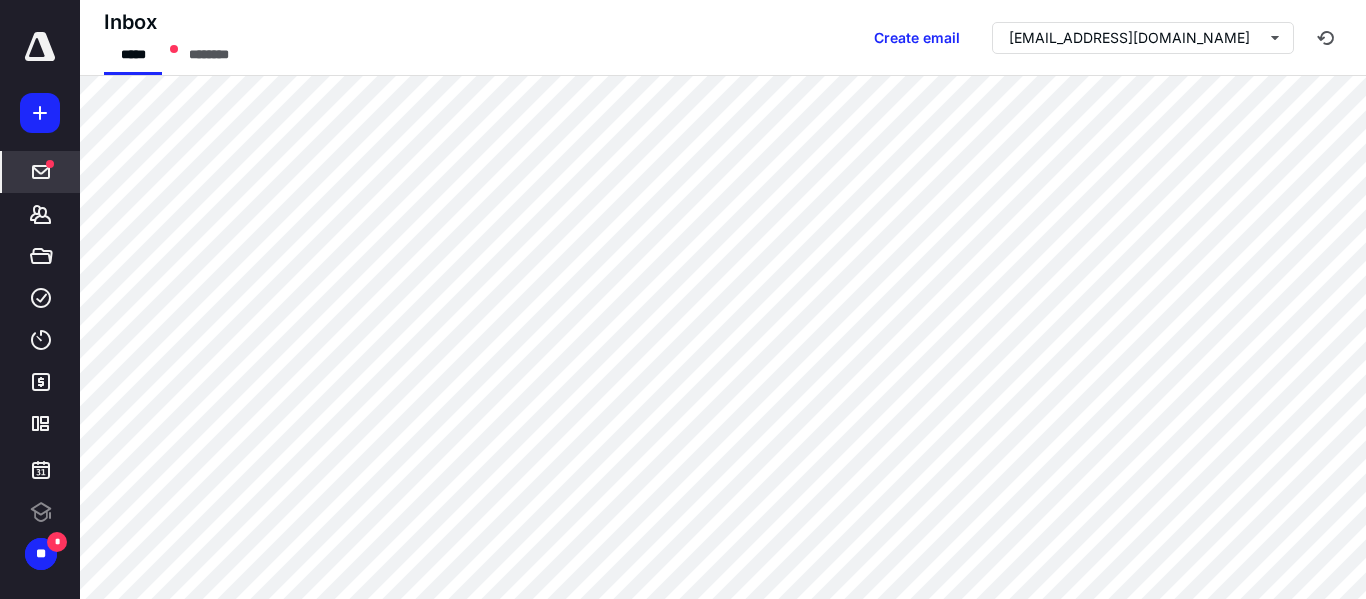scroll, scrollTop: 0, scrollLeft: 0, axis: both 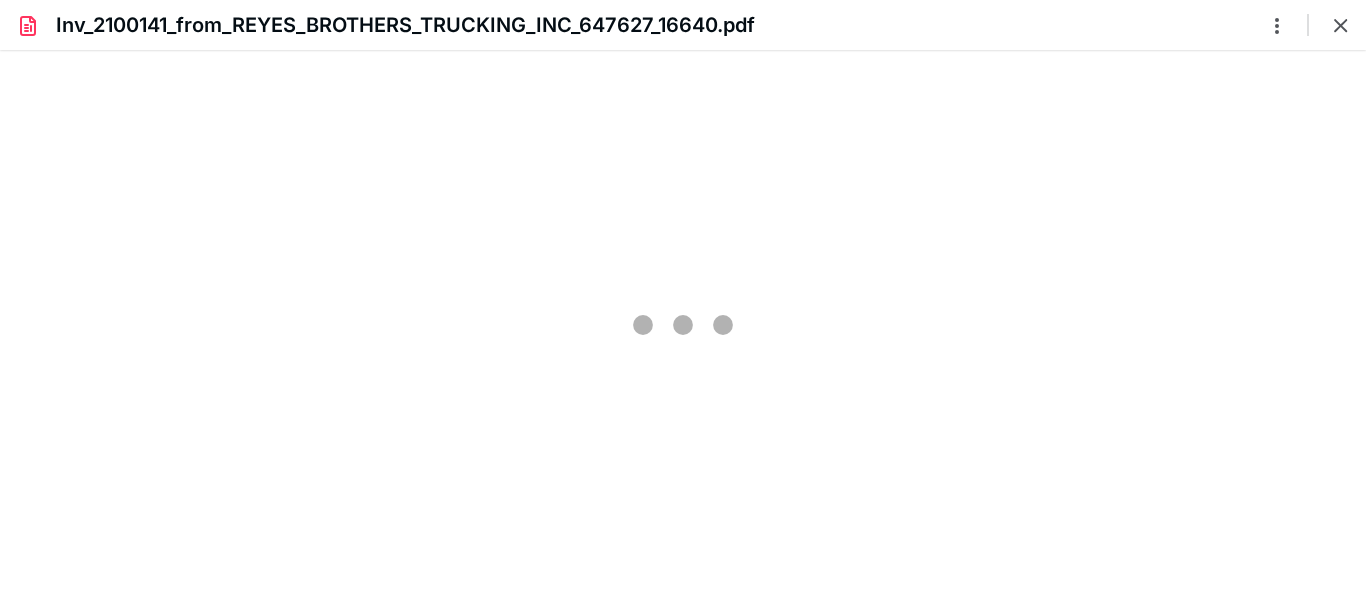 type on "219" 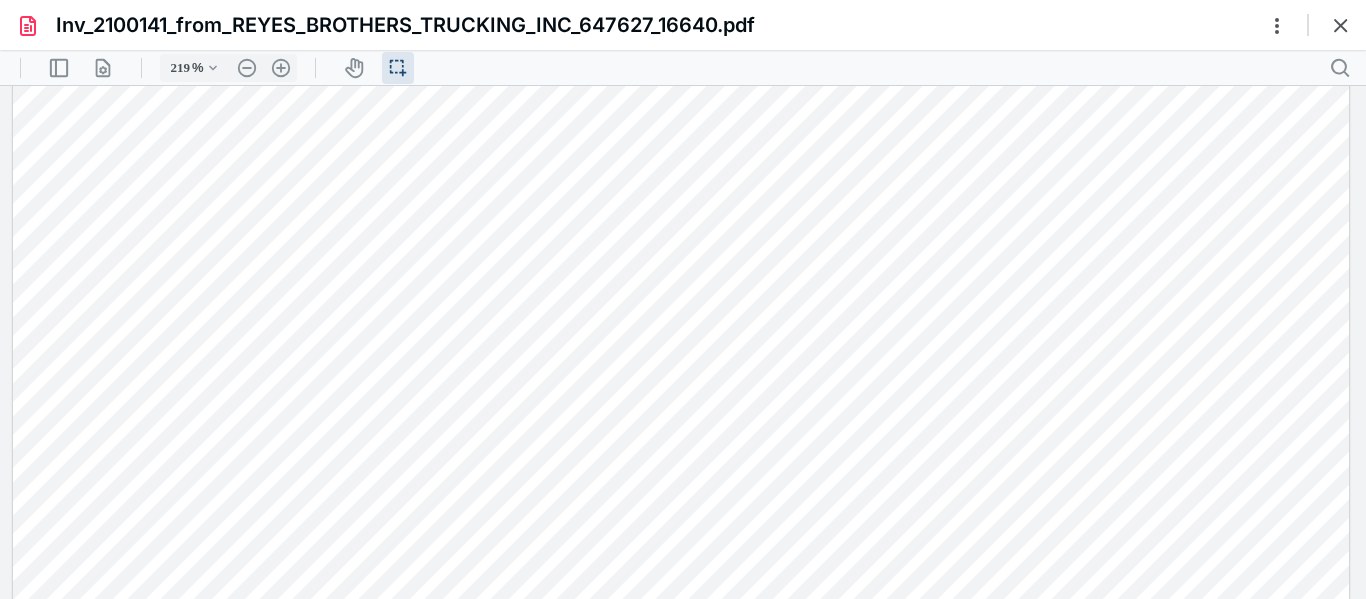 scroll, scrollTop: 0, scrollLeft: 0, axis: both 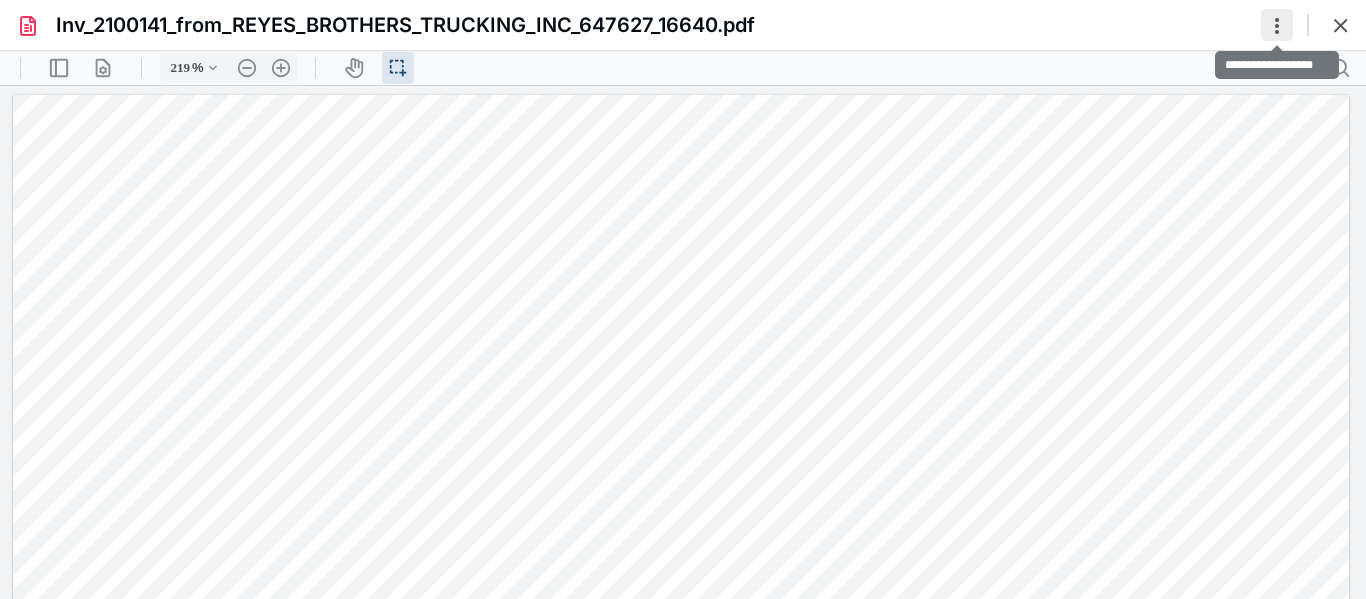 click at bounding box center (1277, 25) 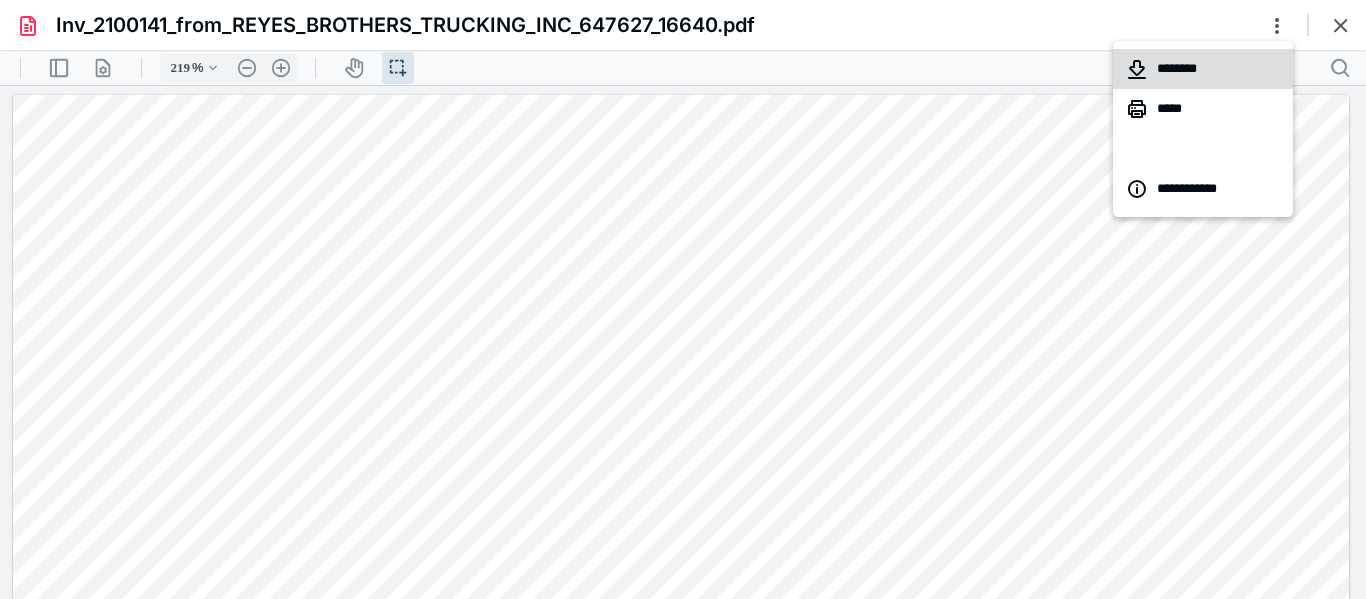click on "********" at bounding box center (1203, 69) 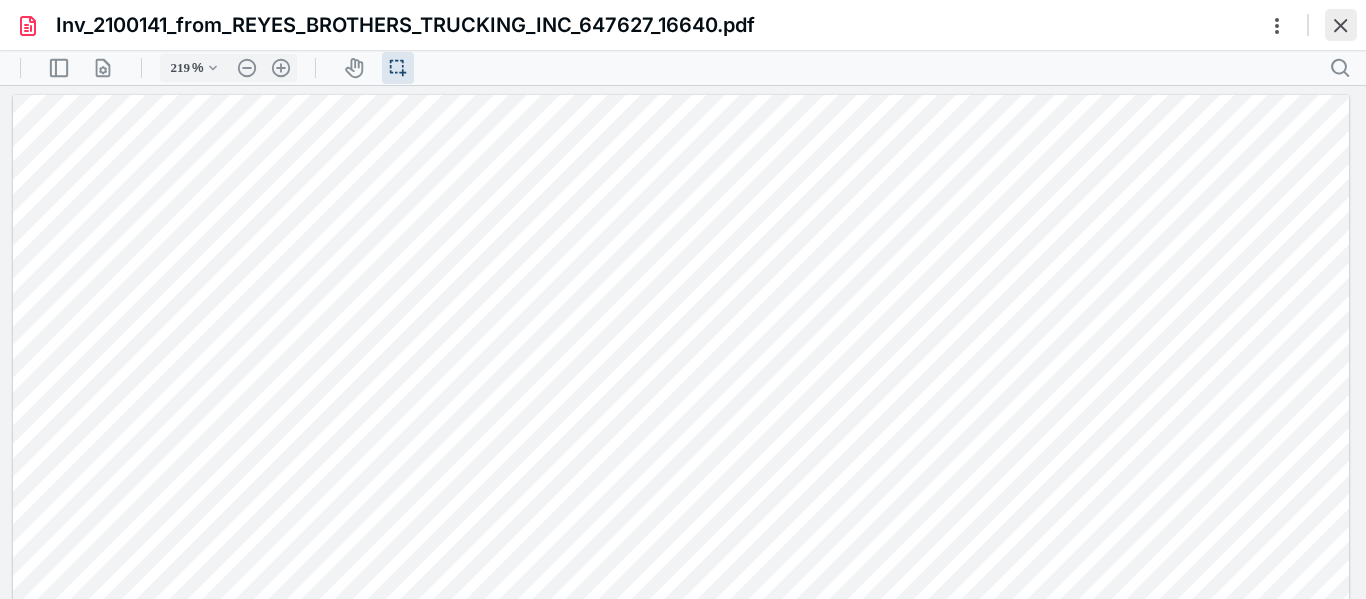 click at bounding box center [1341, 25] 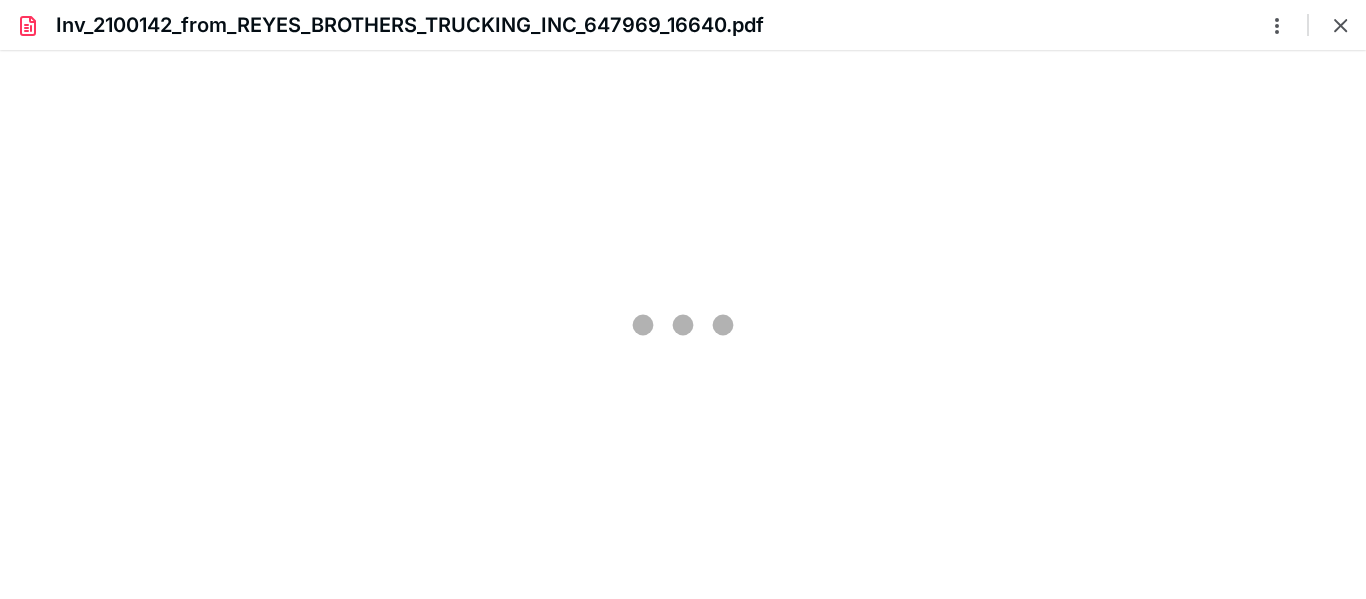 scroll, scrollTop: 0, scrollLeft: 0, axis: both 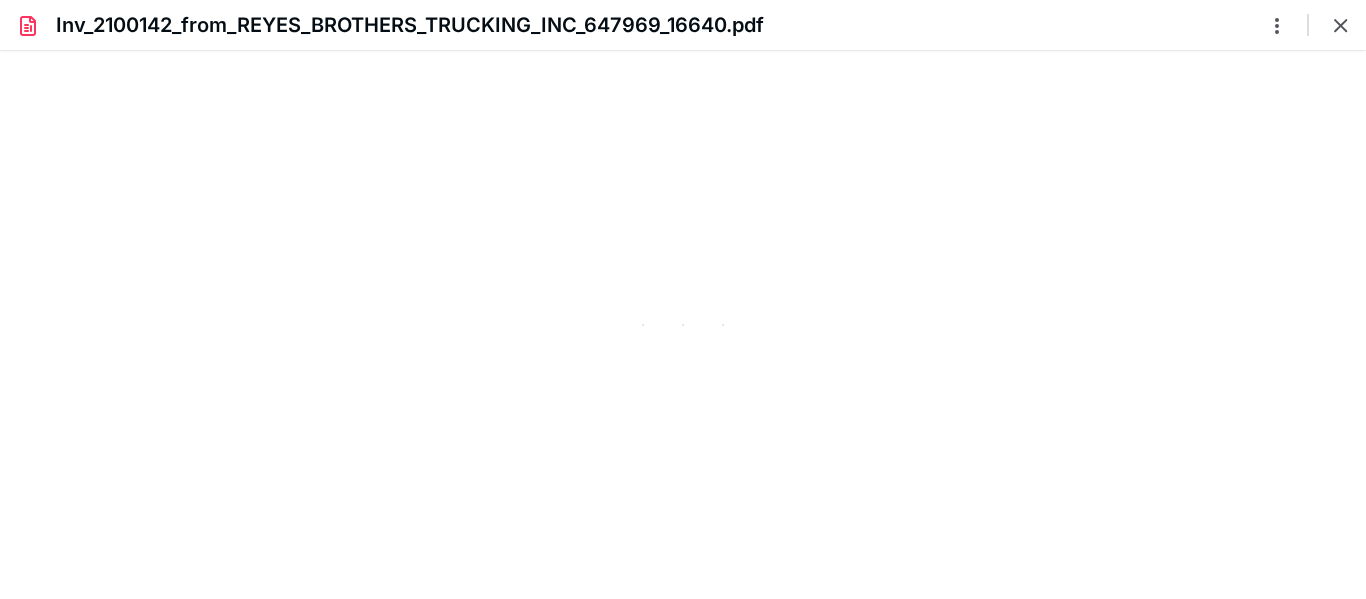 type on "219" 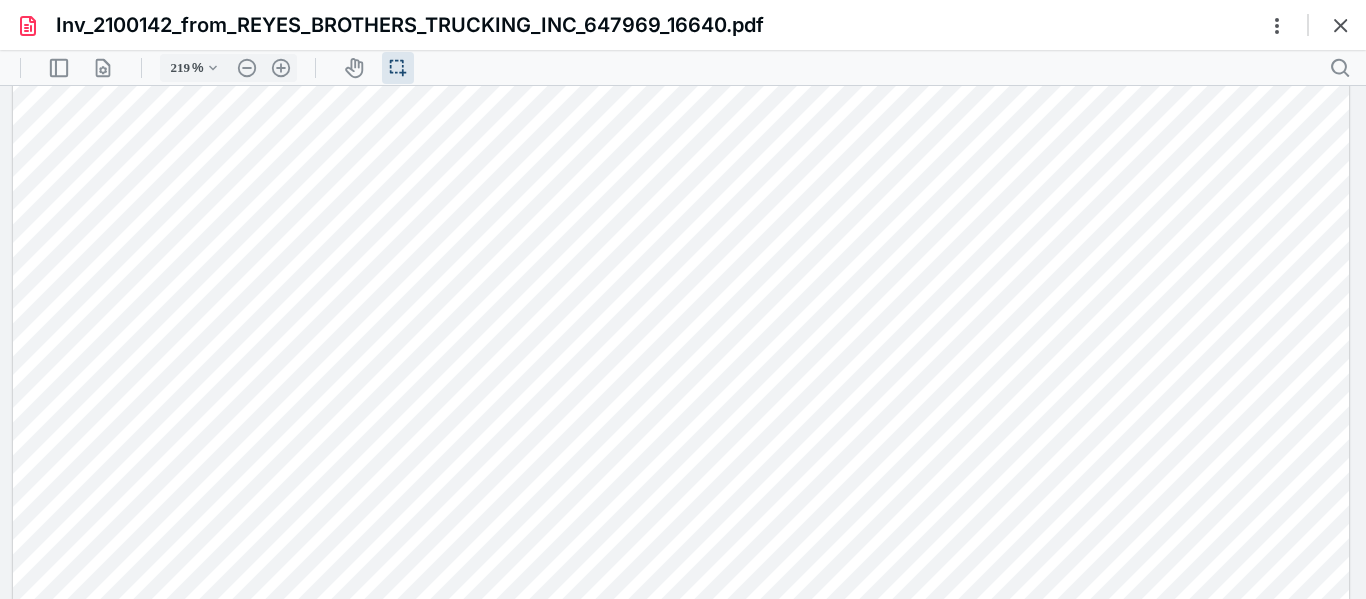 scroll, scrollTop: 730, scrollLeft: 0, axis: vertical 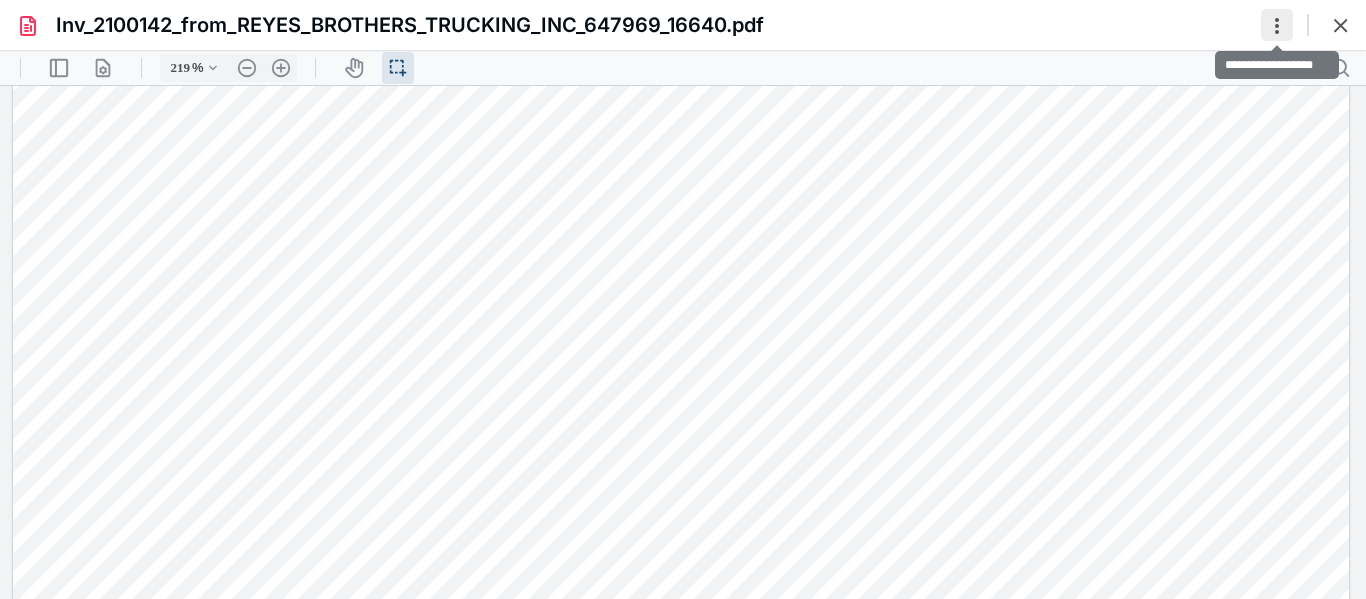 click at bounding box center (1277, 25) 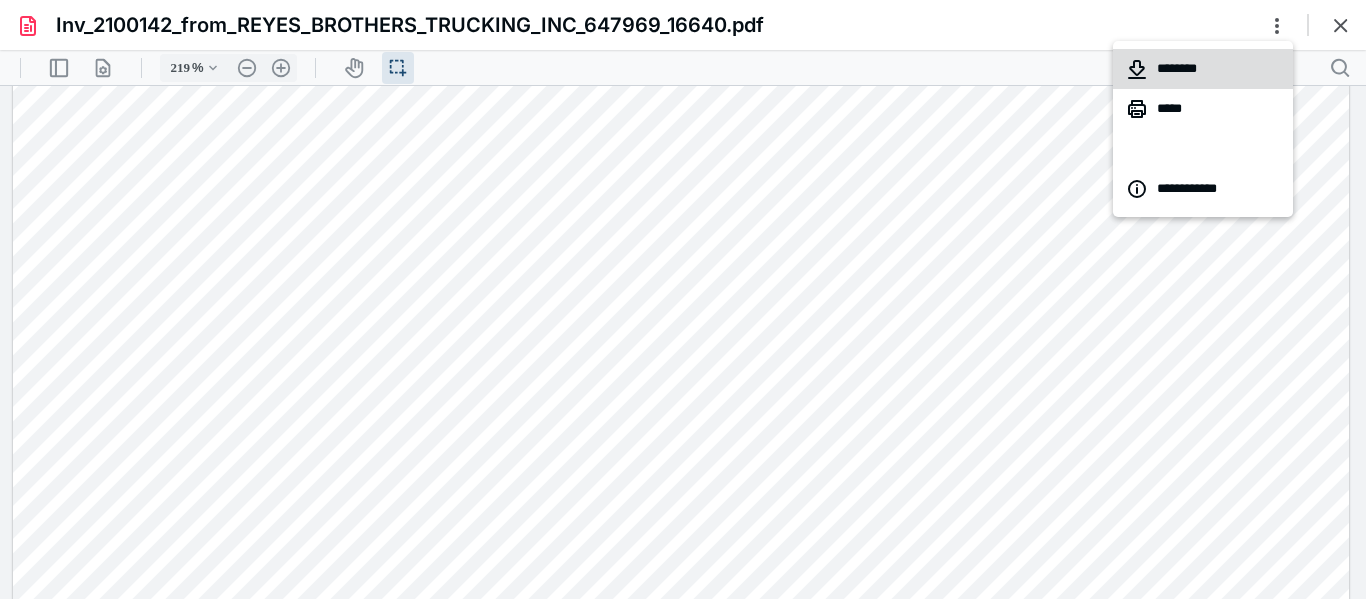 click on "********" at bounding box center (1203, 69) 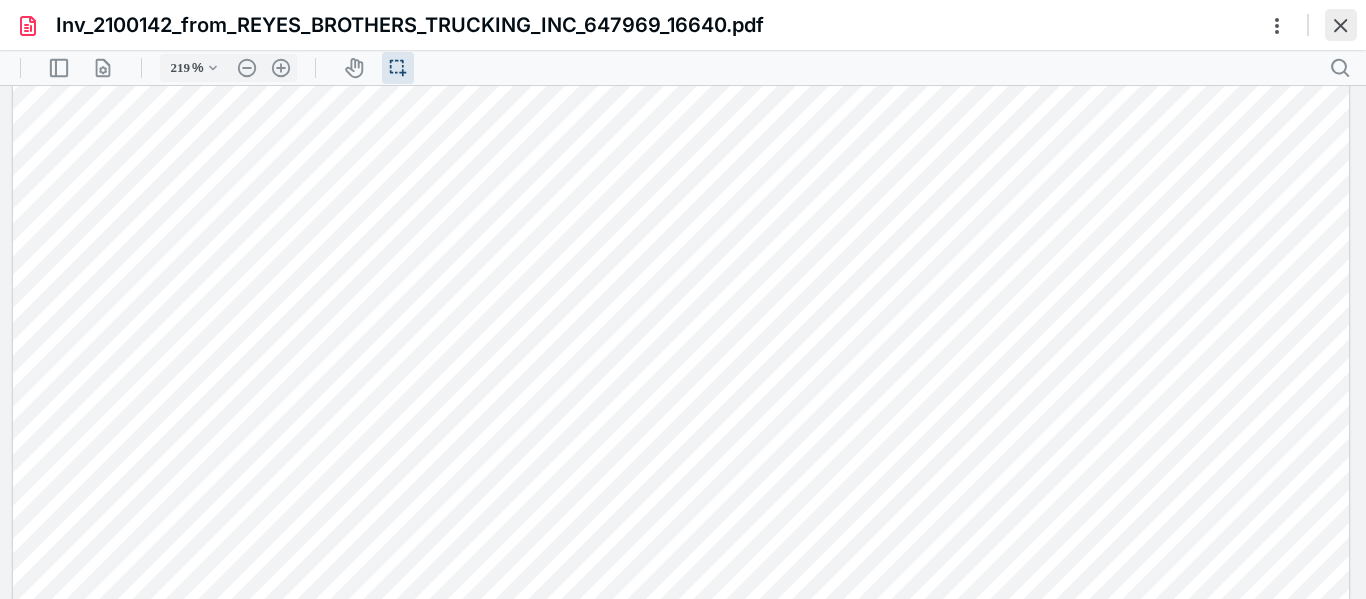click at bounding box center (1341, 25) 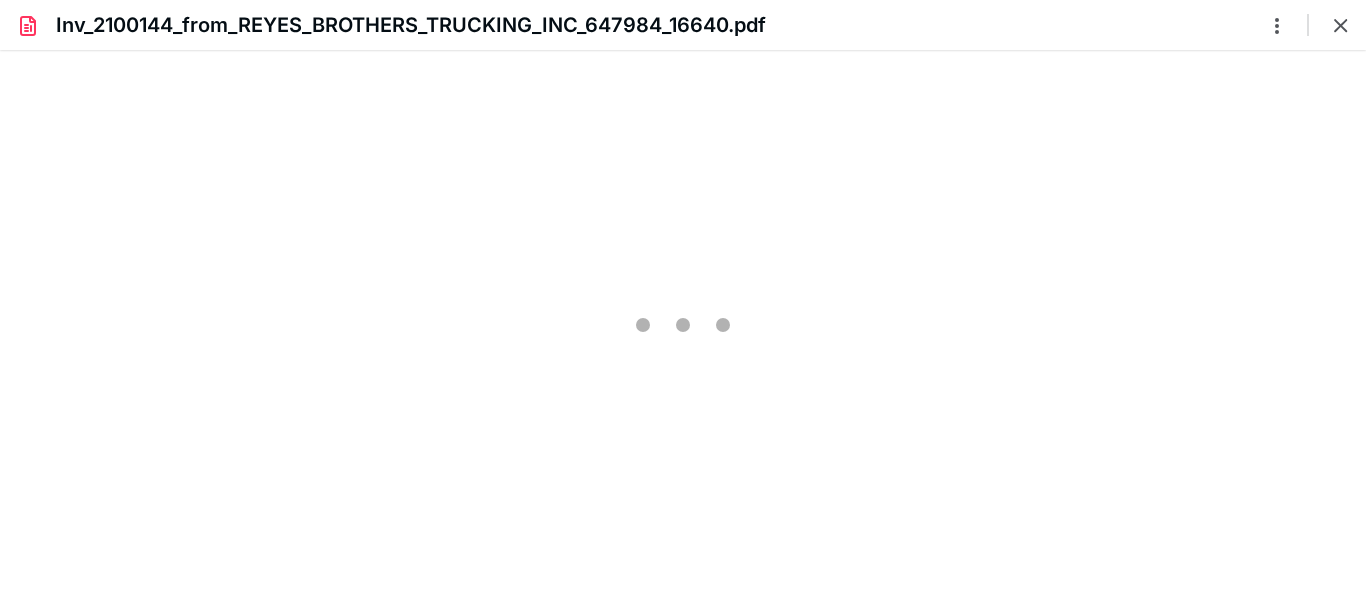 scroll, scrollTop: 0, scrollLeft: 0, axis: both 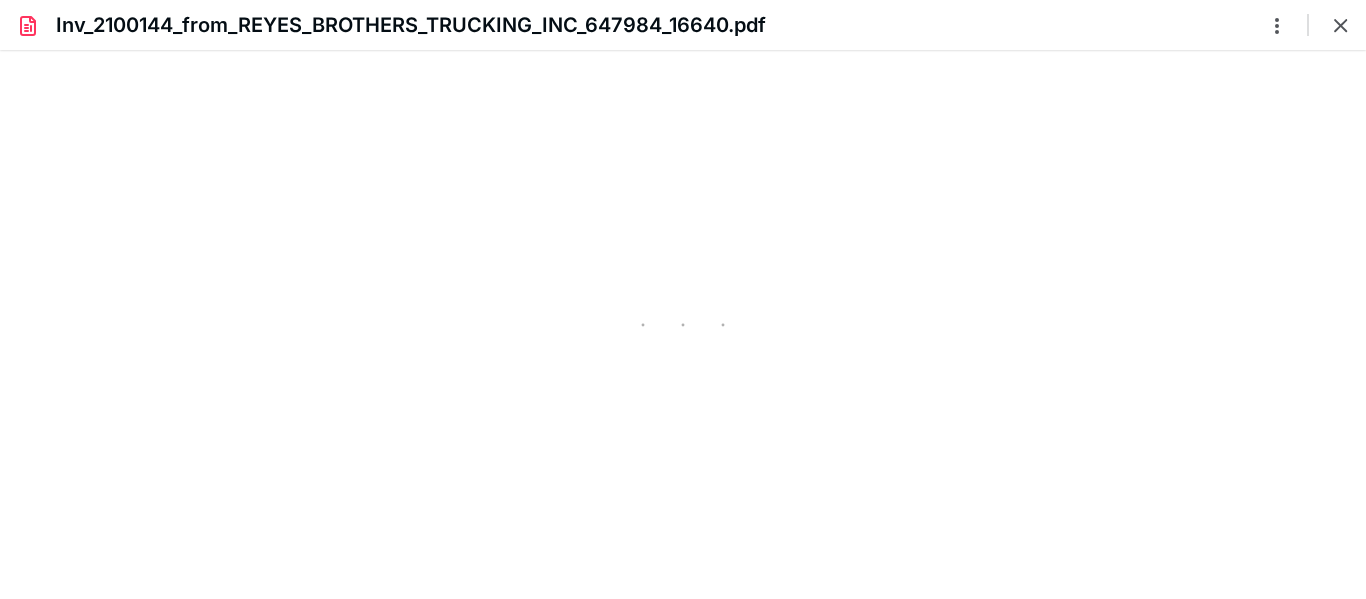 type on "219" 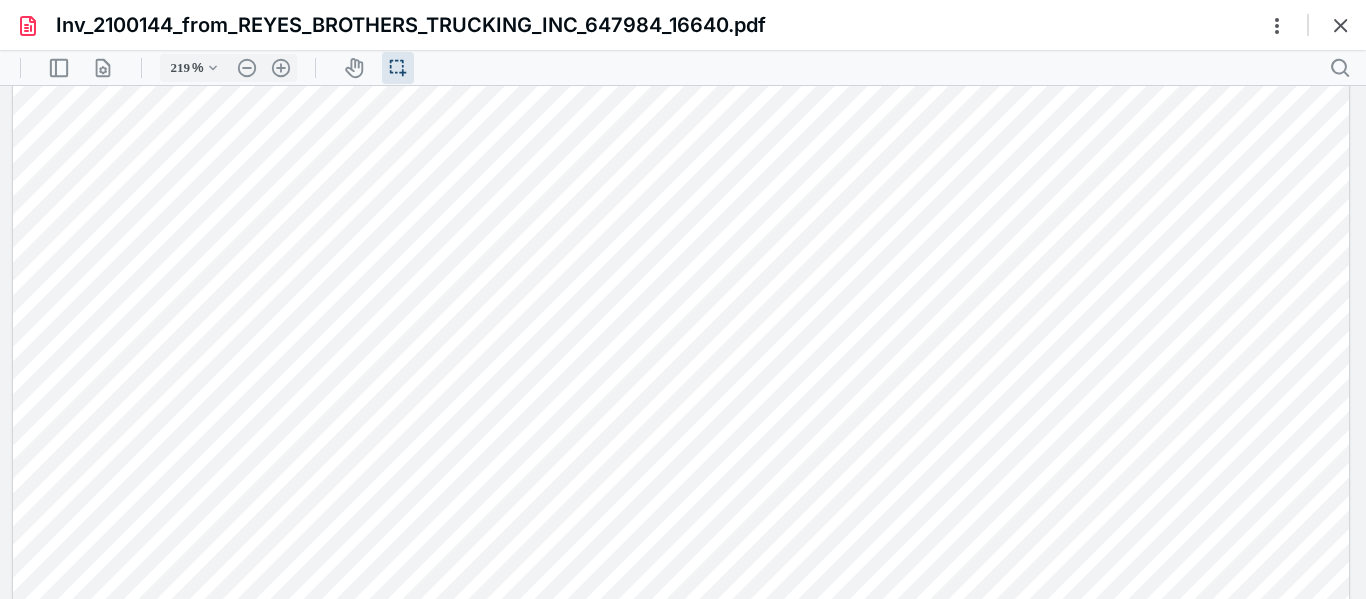scroll, scrollTop: 1187, scrollLeft: 0, axis: vertical 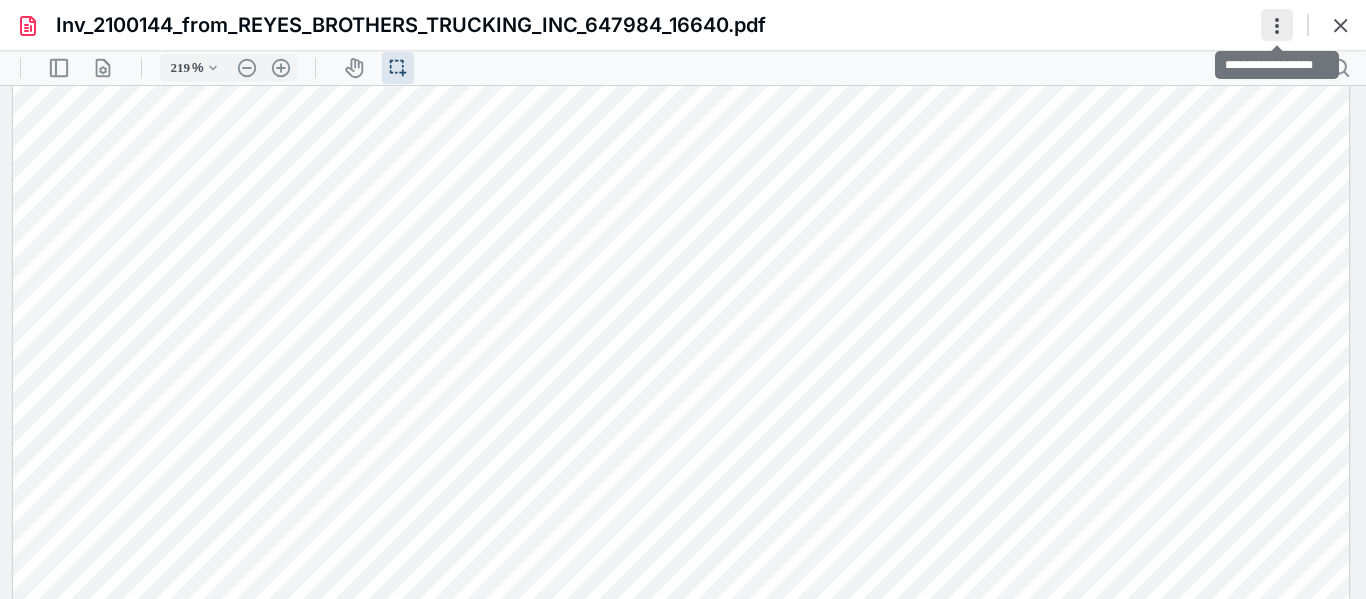 click at bounding box center (1277, 25) 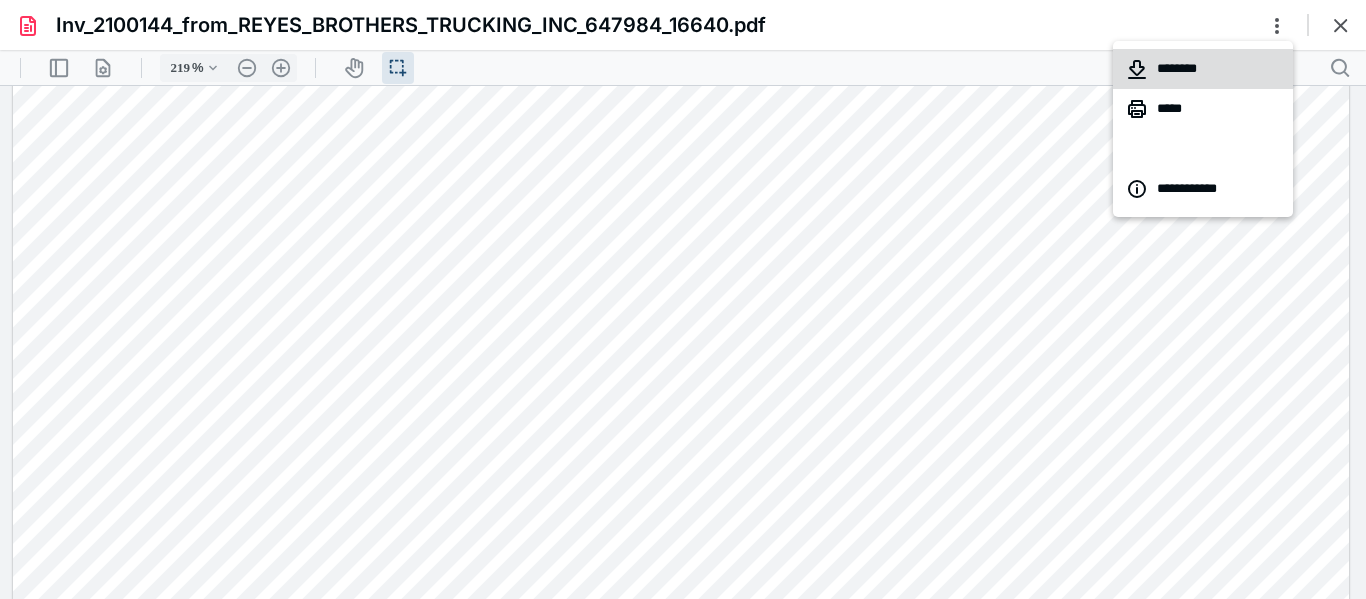 click on "********" at bounding box center [1203, 69] 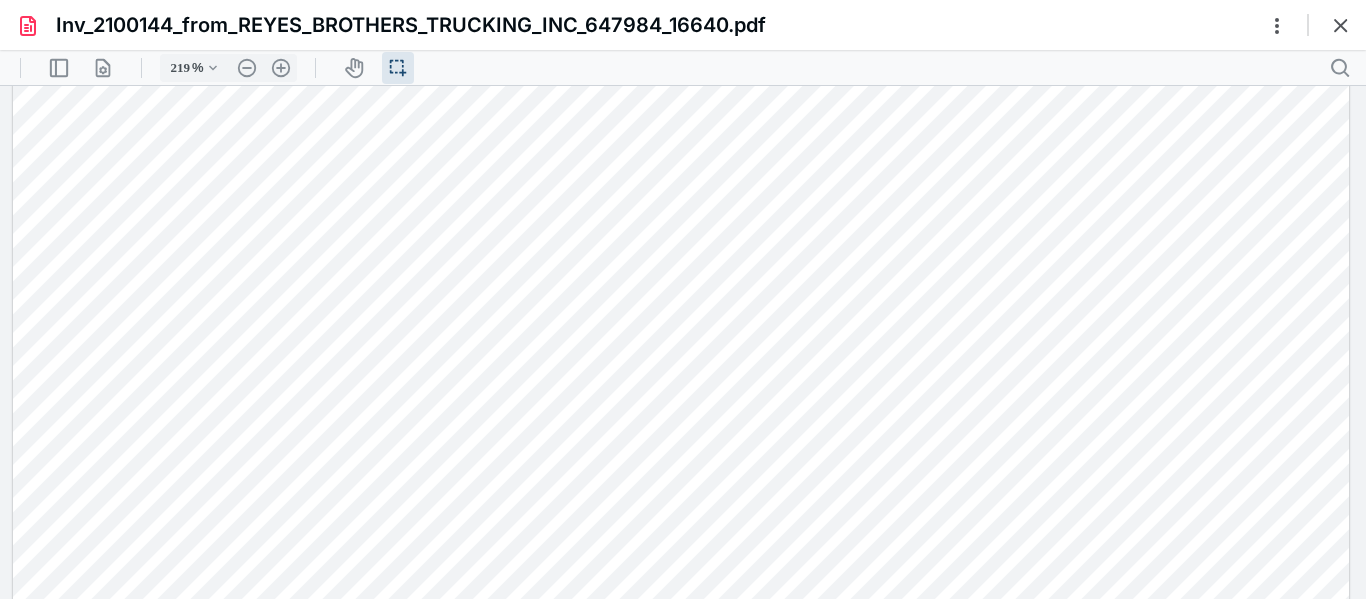 scroll, scrollTop: 0, scrollLeft: 0, axis: both 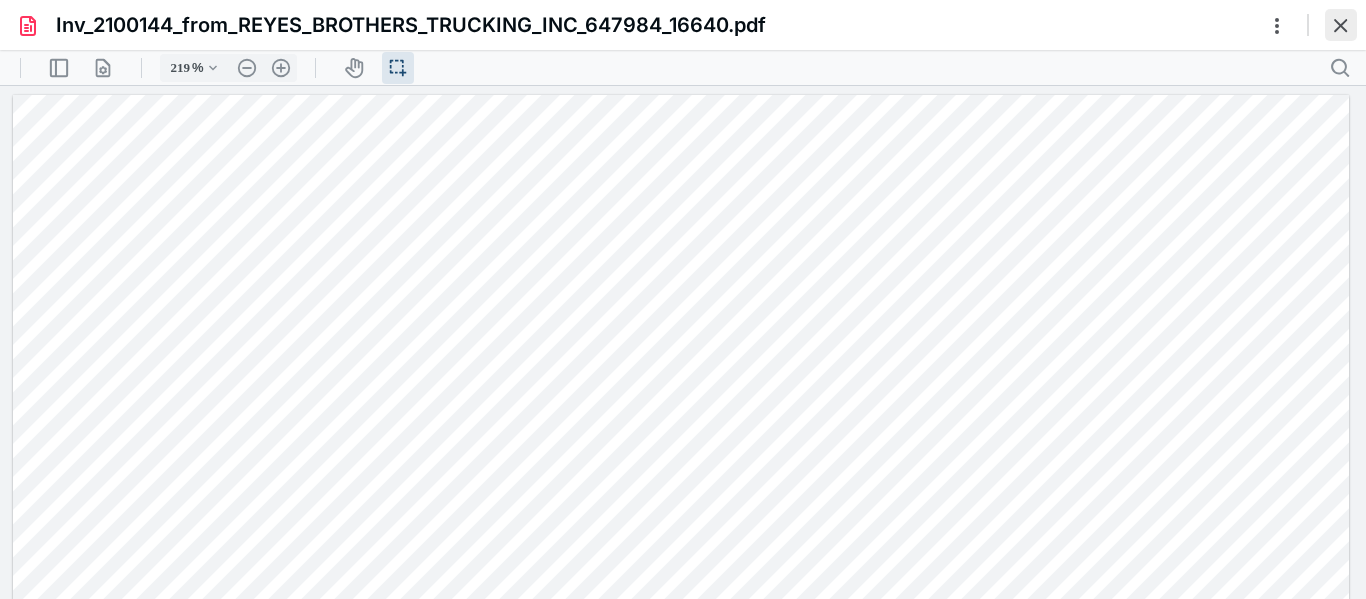 click at bounding box center [1341, 25] 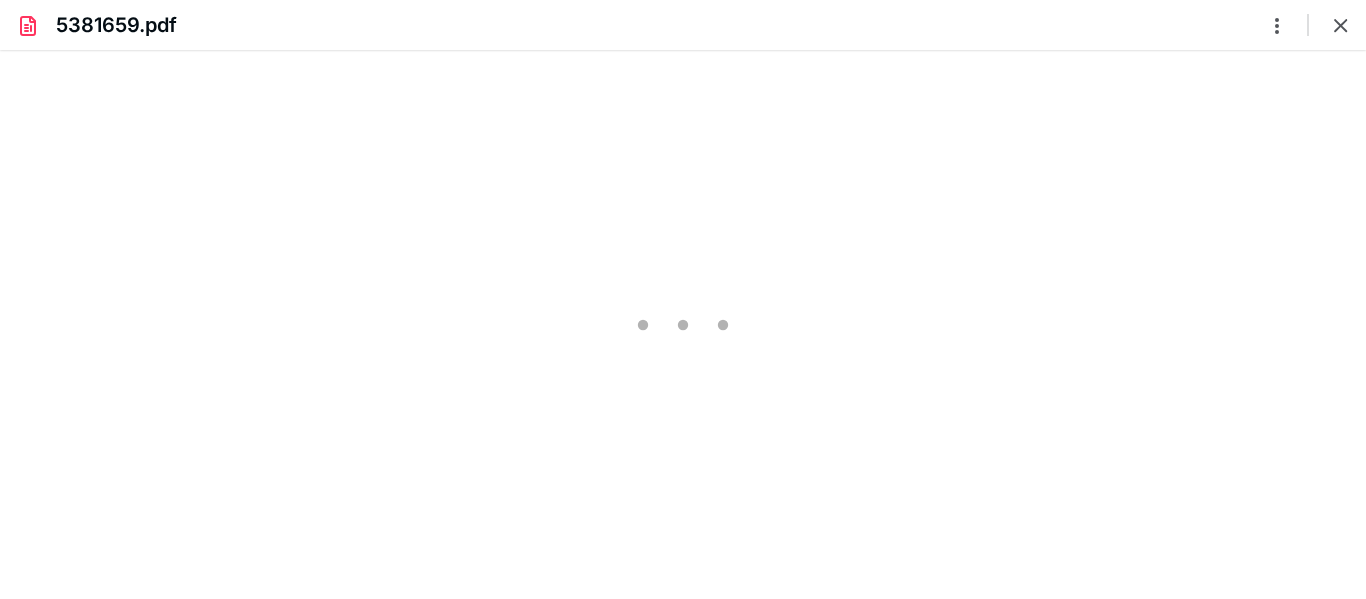 scroll, scrollTop: 0, scrollLeft: 0, axis: both 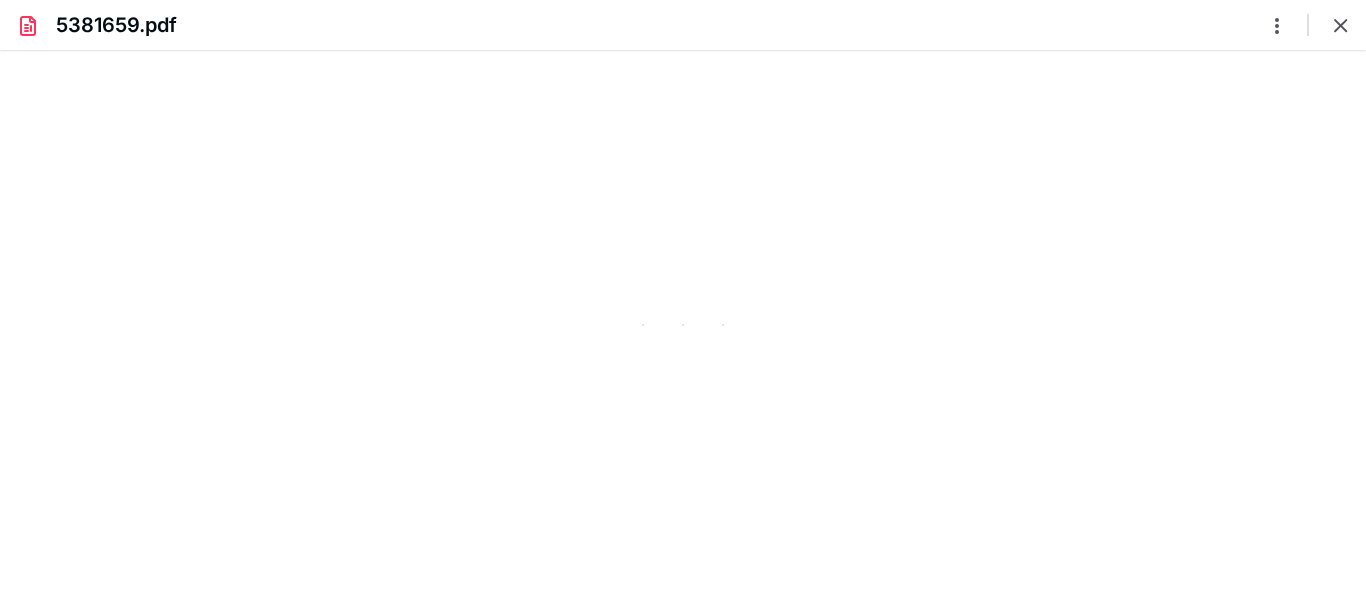 type on "219" 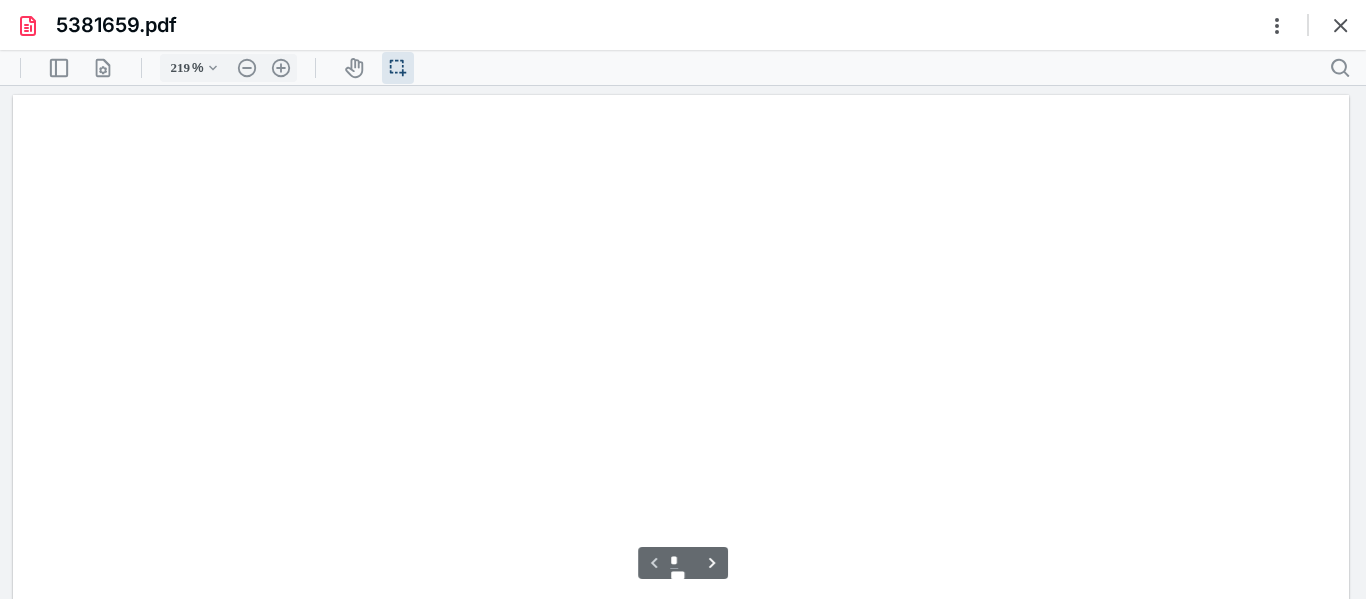 scroll, scrollTop: 45, scrollLeft: 0, axis: vertical 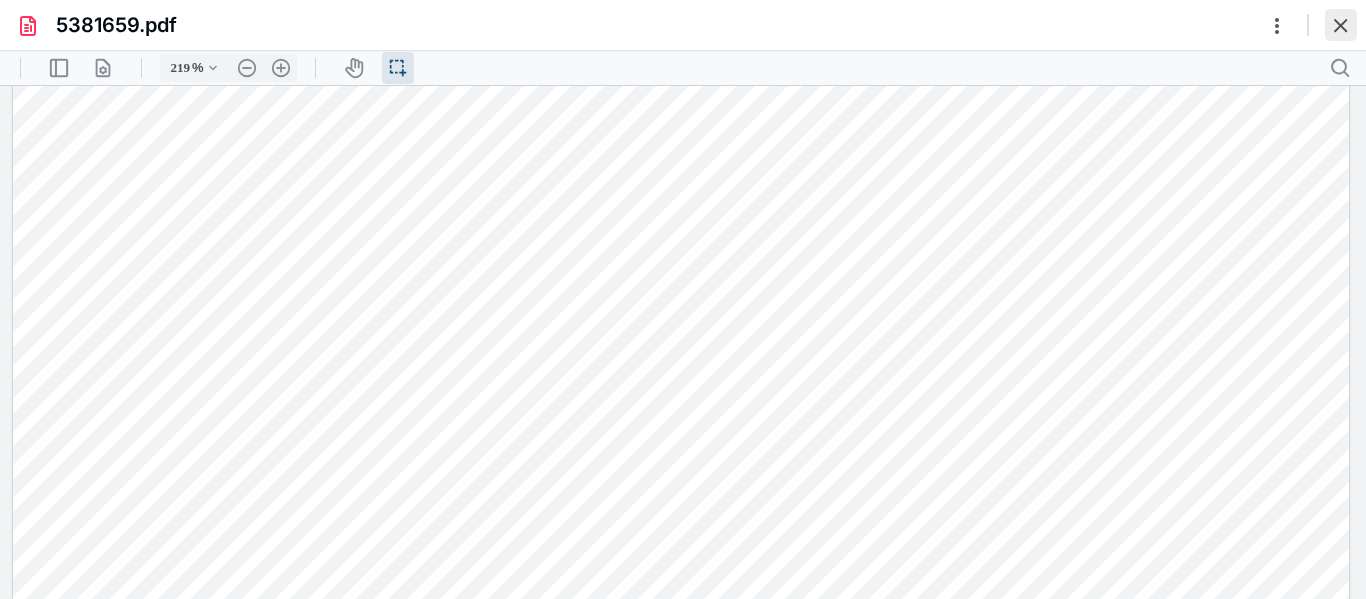 click at bounding box center (1341, 25) 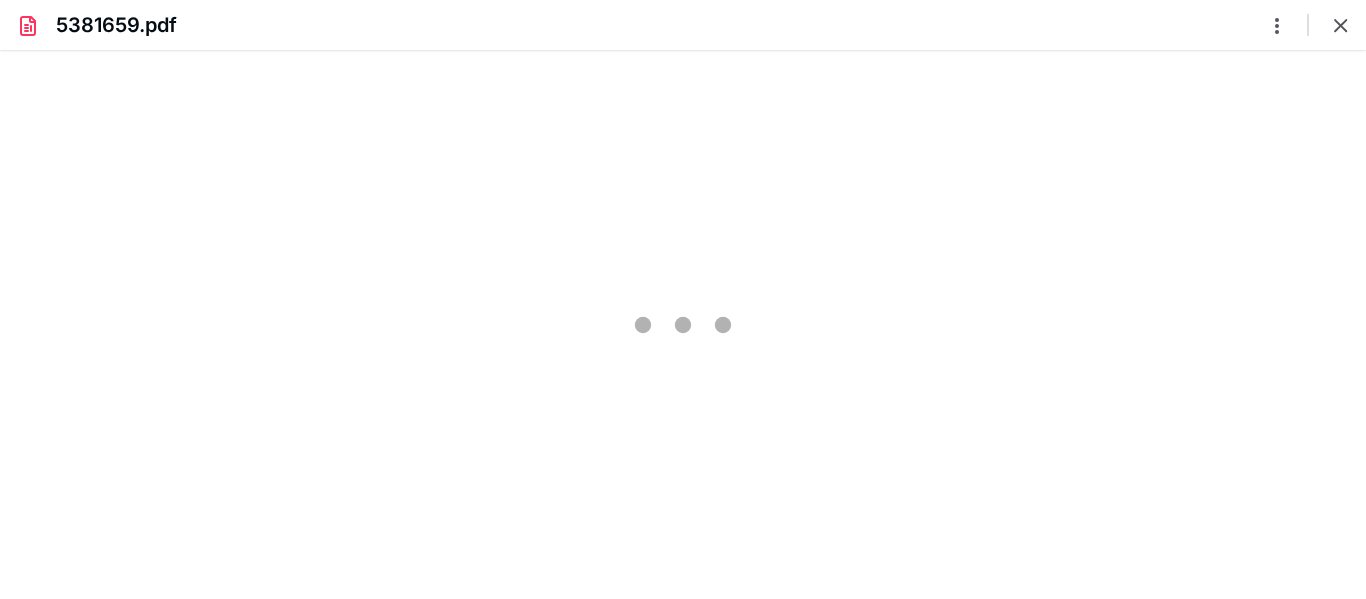scroll, scrollTop: 0, scrollLeft: 0, axis: both 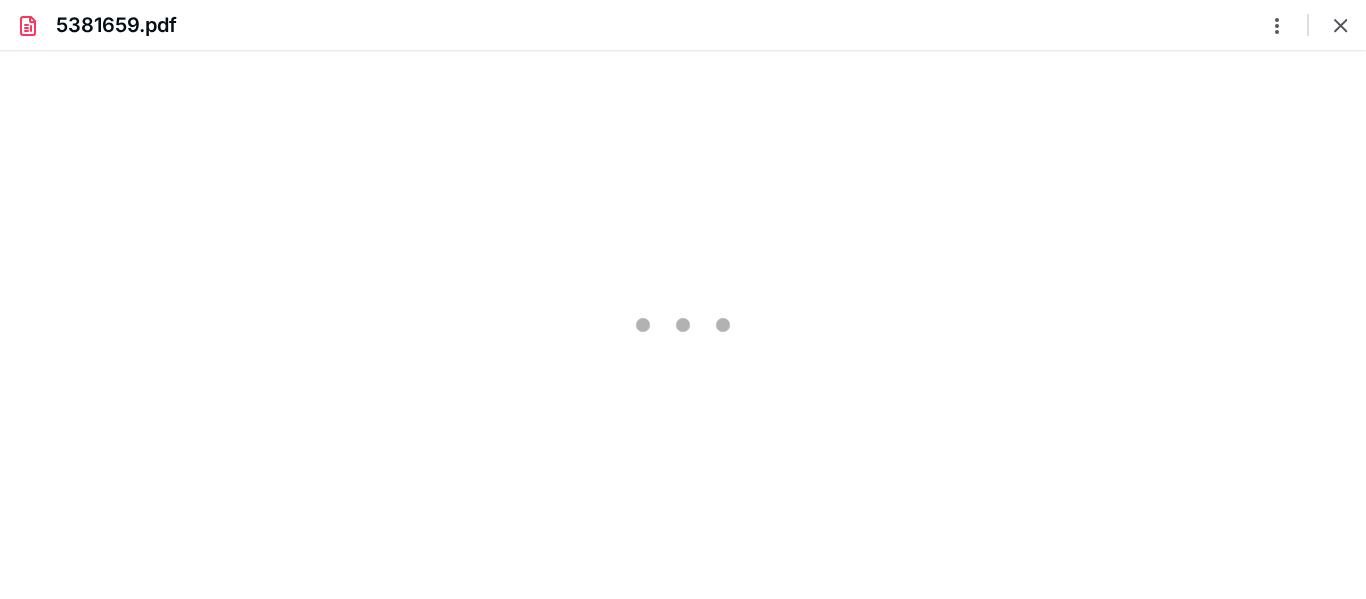 type on "219" 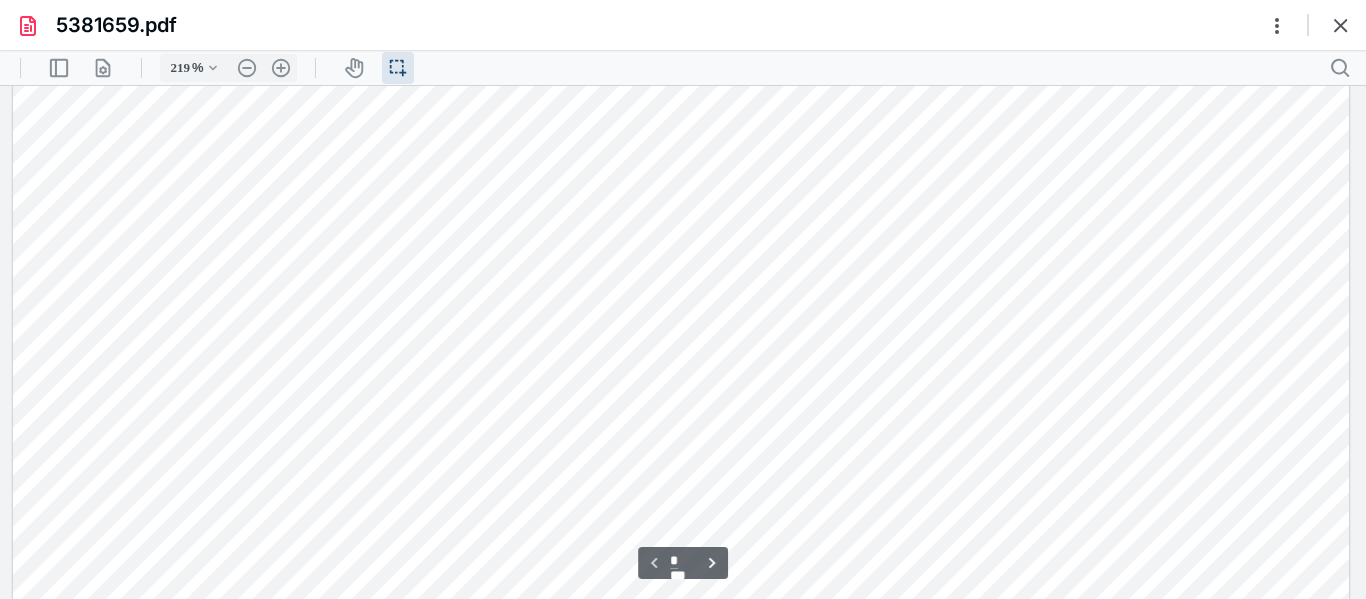 scroll, scrollTop: 0, scrollLeft: 0, axis: both 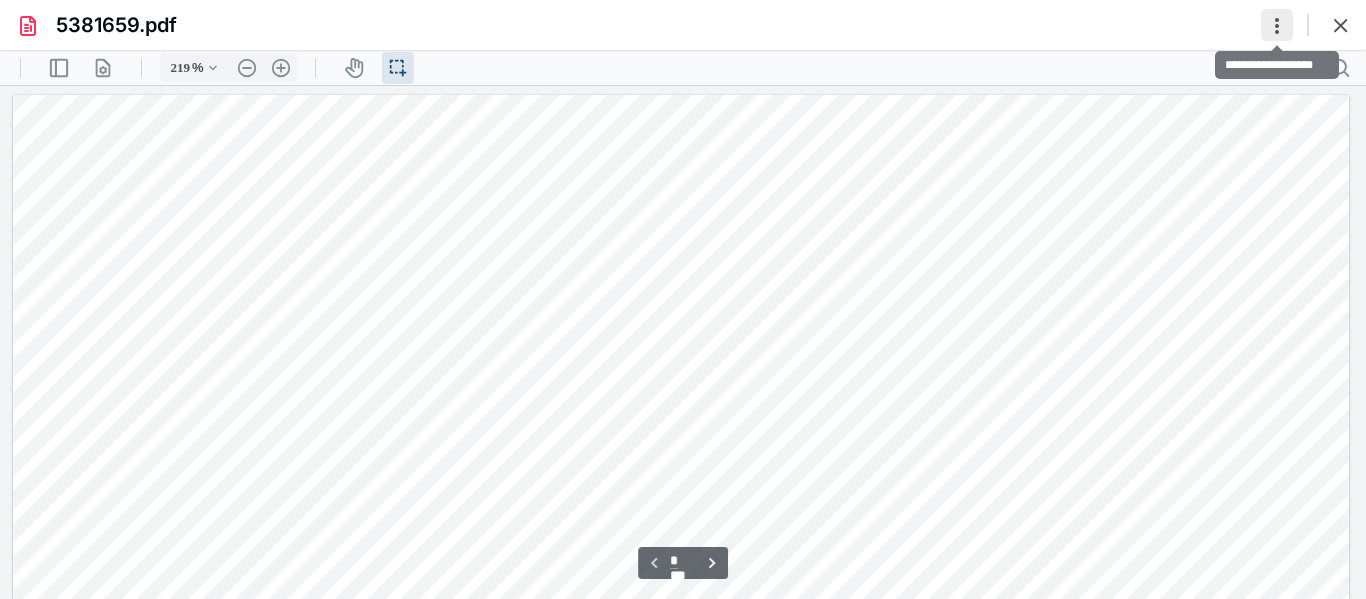 click at bounding box center [1277, 25] 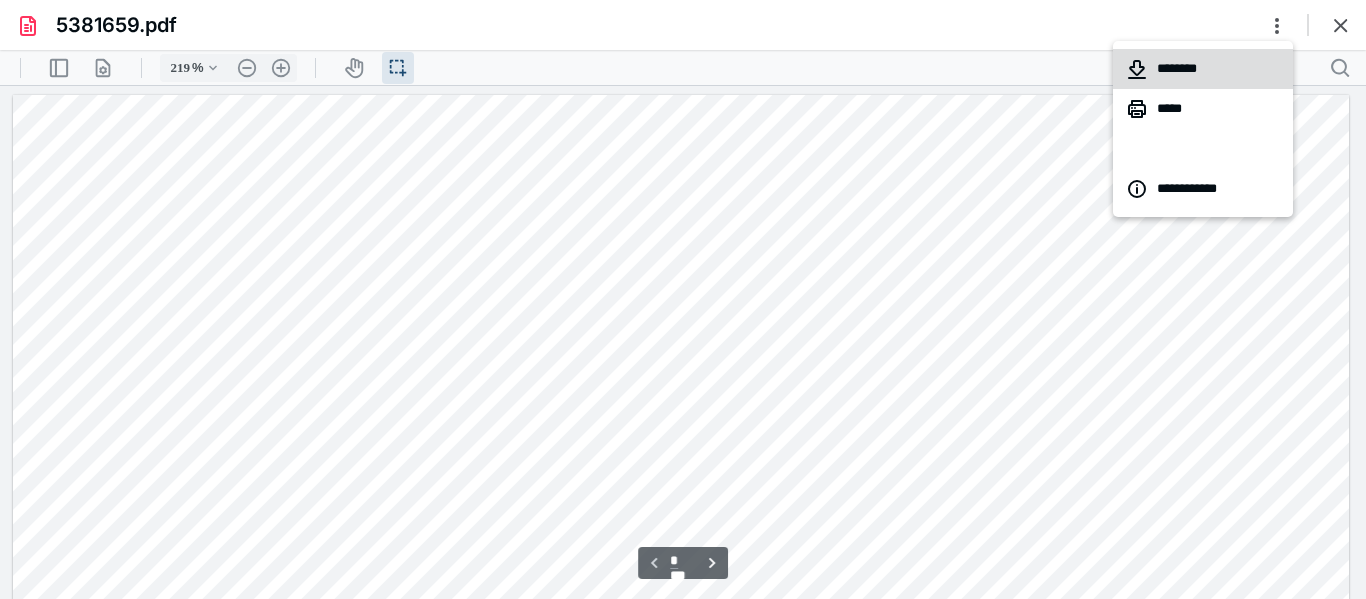click on "********" at bounding box center (1203, 69) 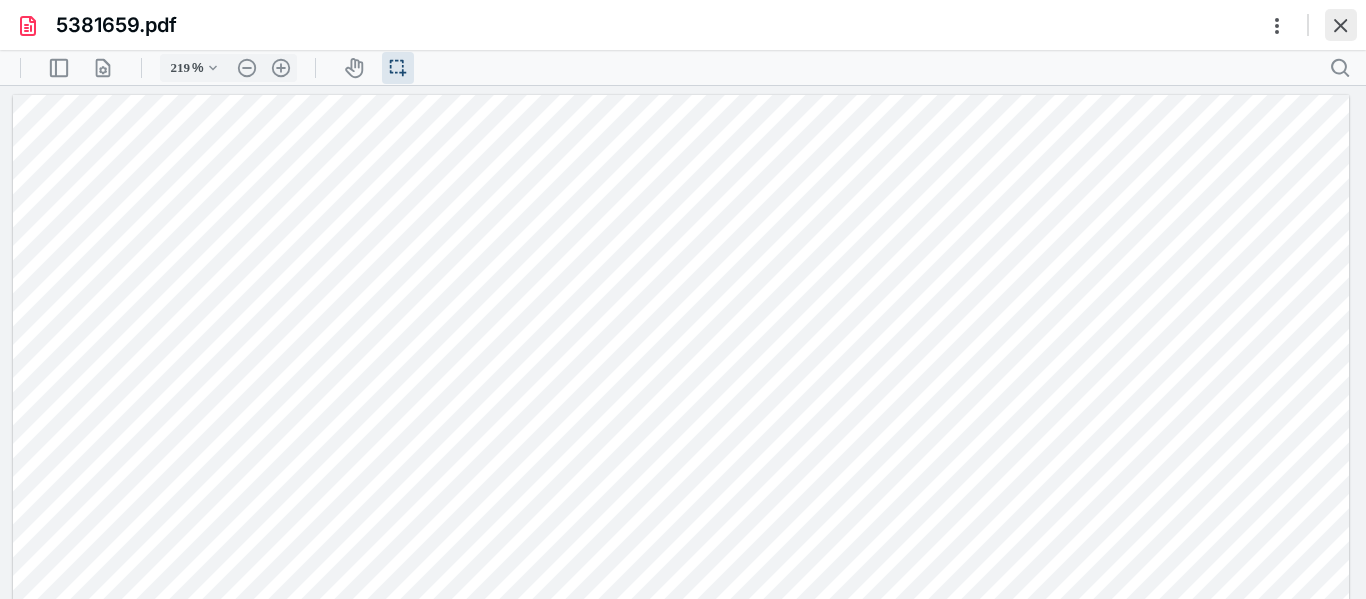 click at bounding box center [1341, 25] 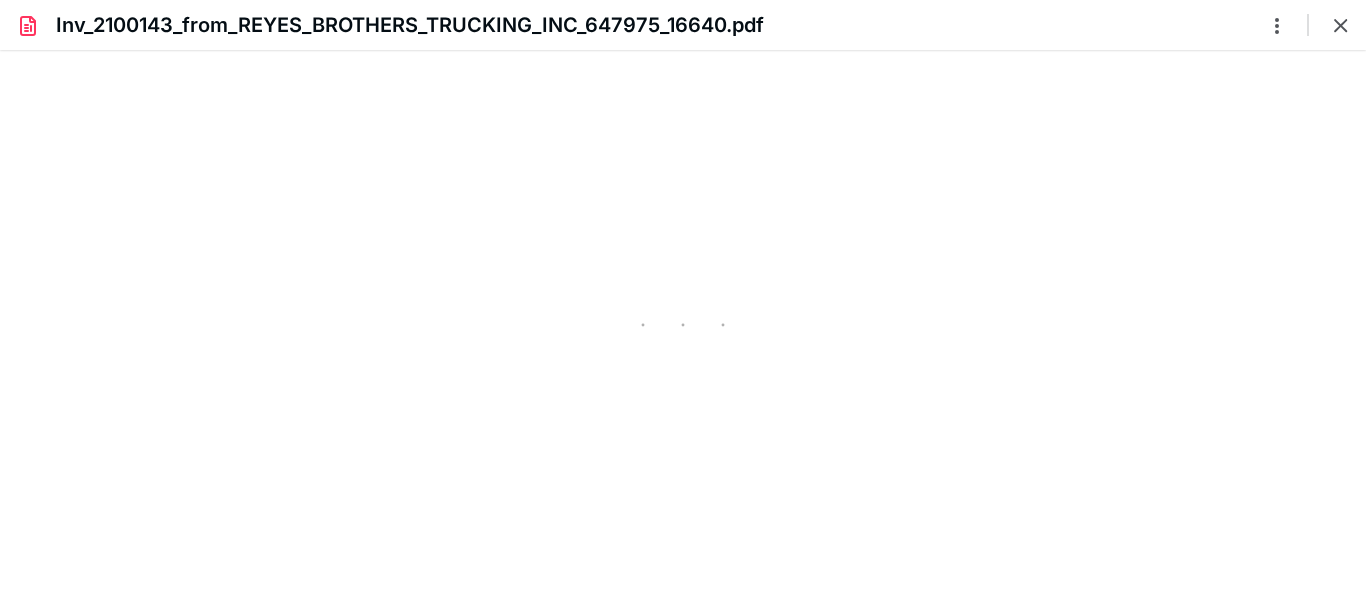 scroll, scrollTop: 0, scrollLeft: 0, axis: both 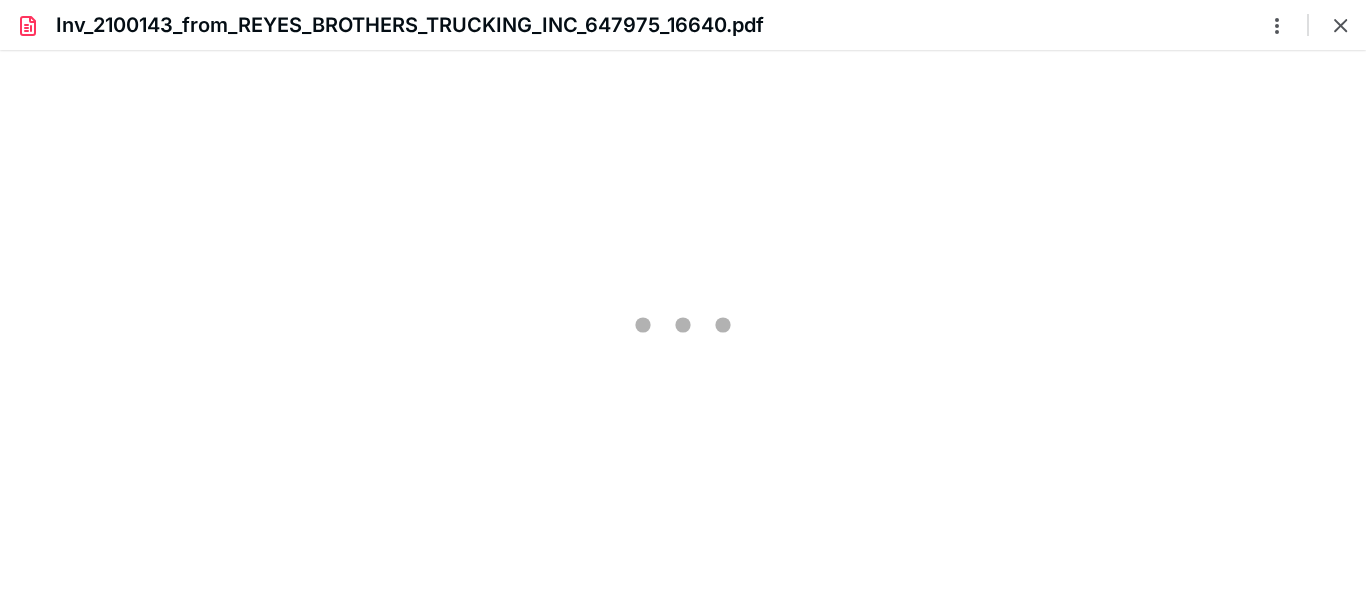 type on "219" 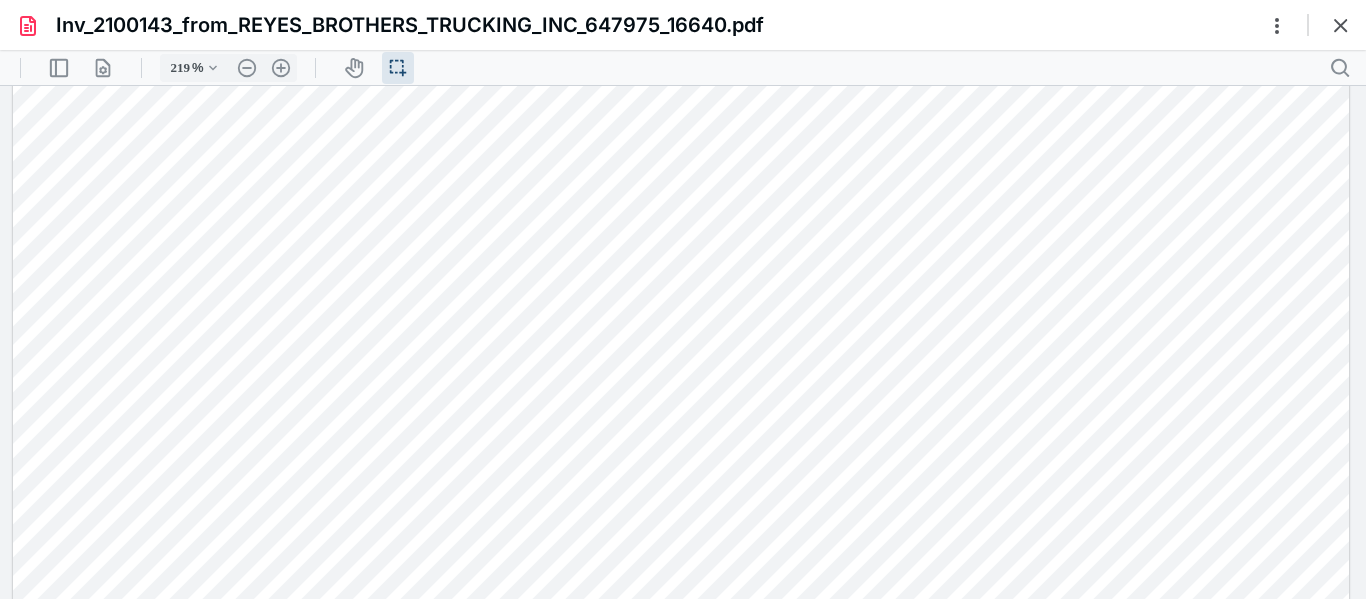 scroll, scrollTop: 1234, scrollLeft: 0, axis: vertical 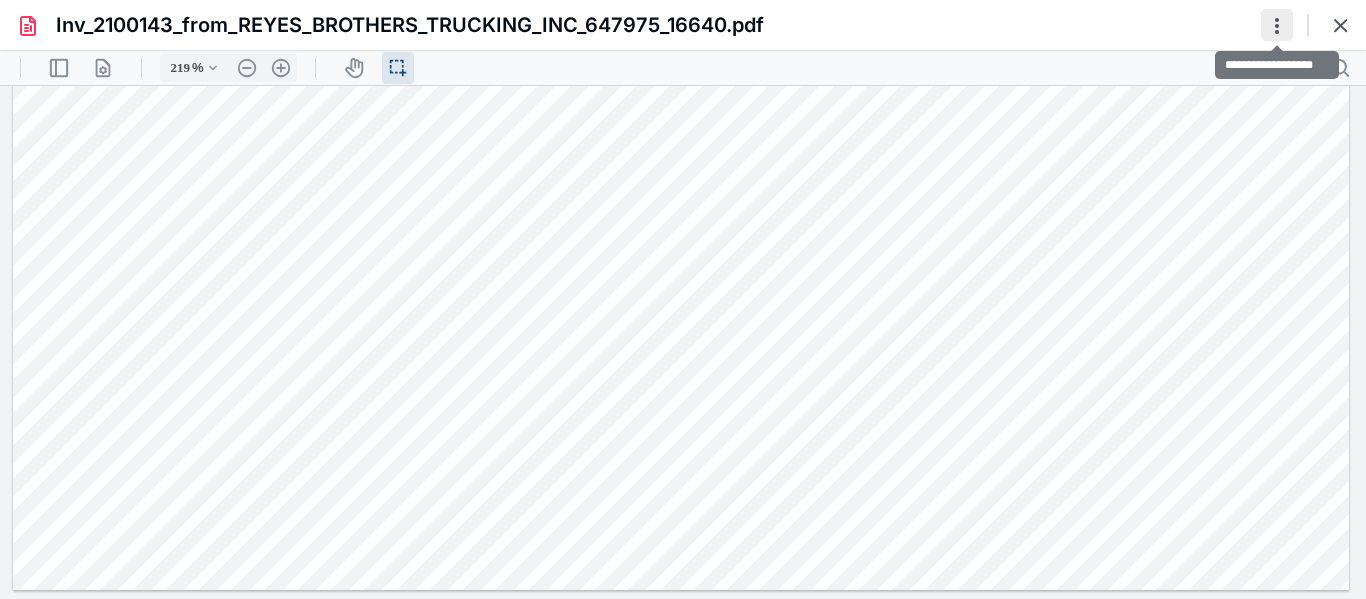 click at bounding box center [1277, 25] 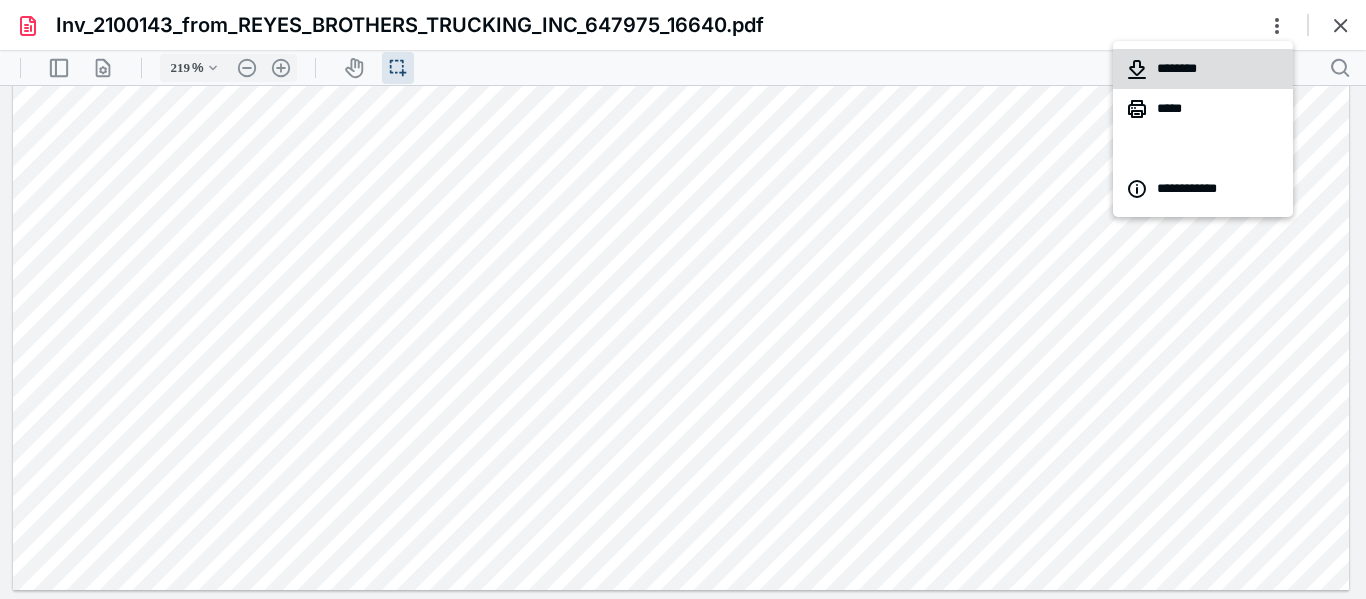 click on "********" at bounding box center (1203, 69) 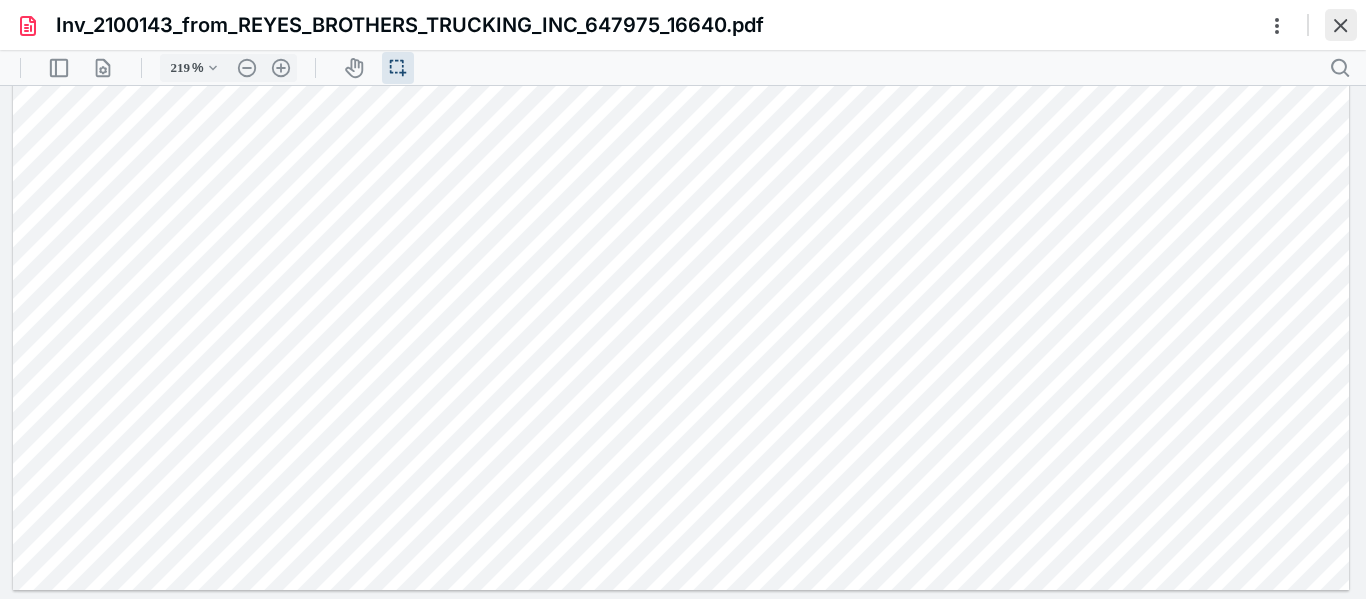 click at bounding box center (1341, 25) 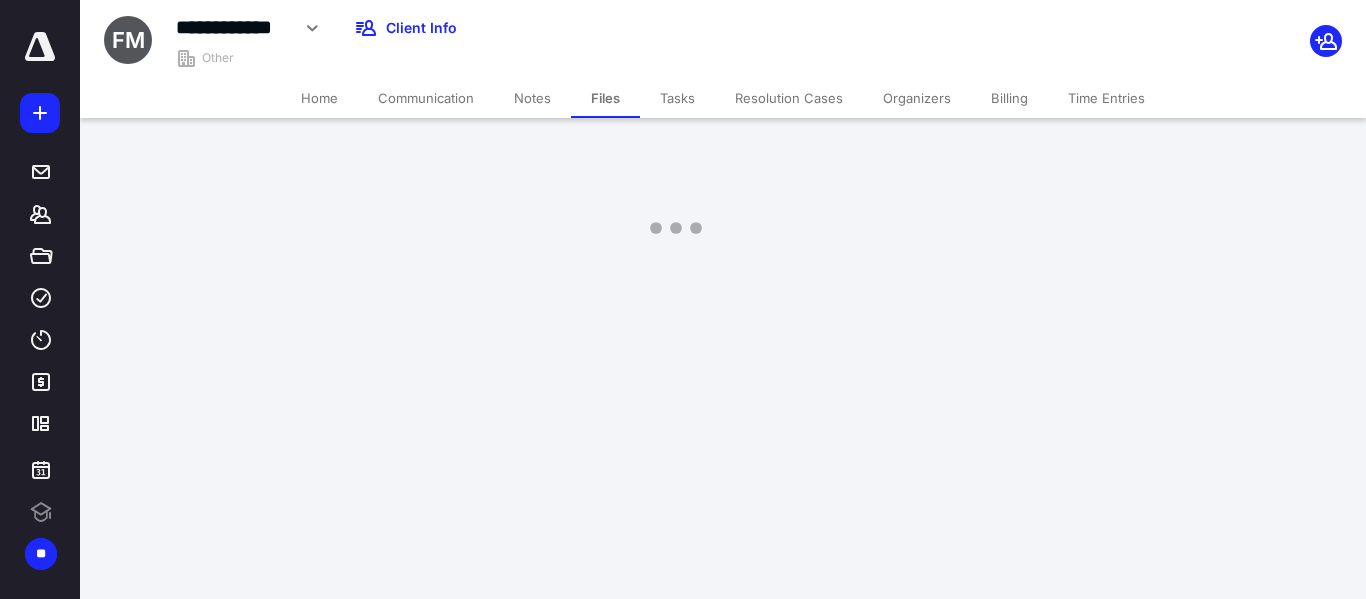 scroll, scrollTop: 0, scrollLeft: 0, axis: both 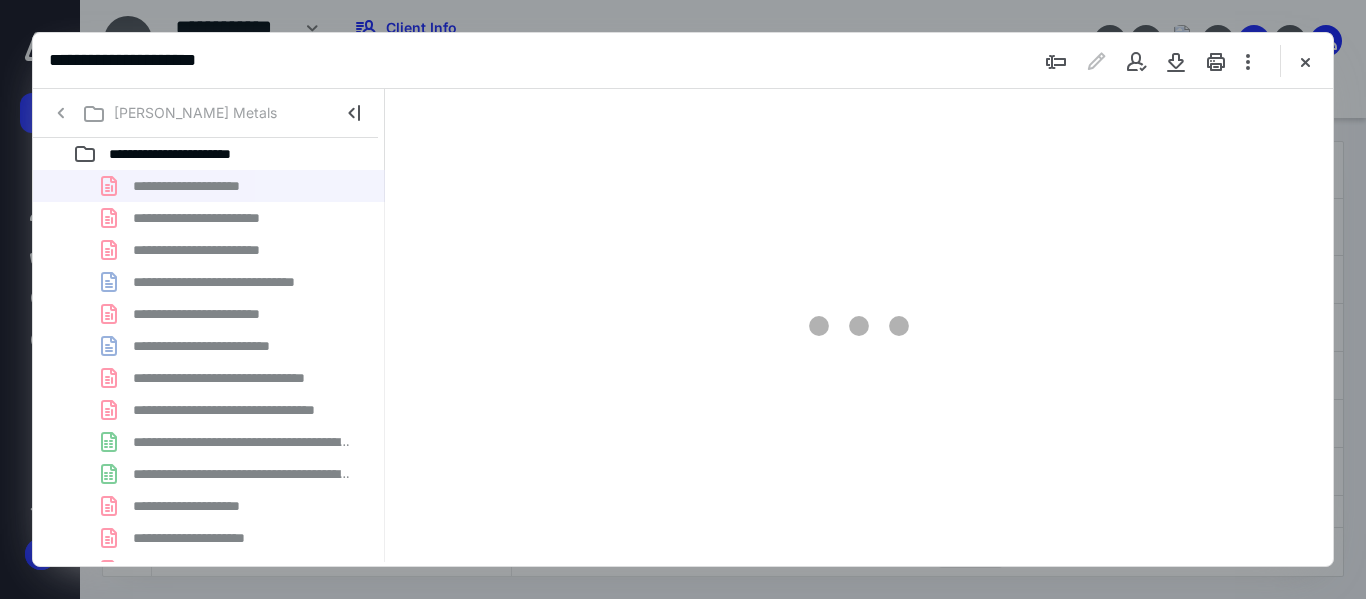 type on "152" 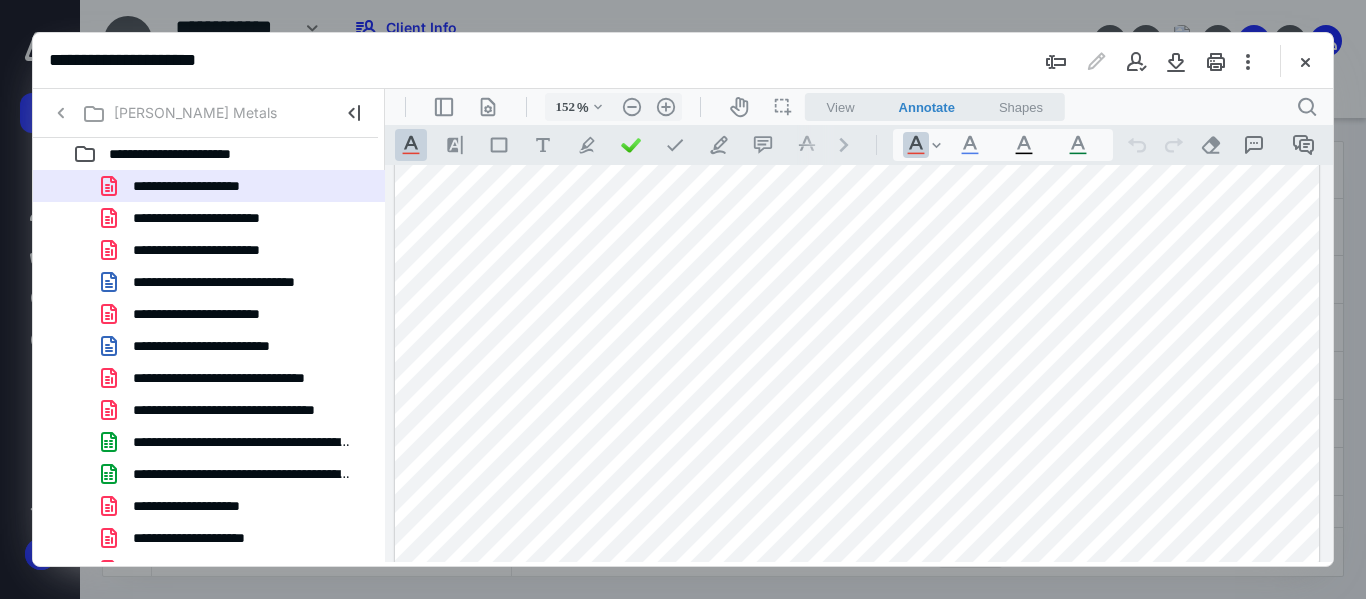 scroll, scrollTop: 312, scrollLeft: 0, axis: vertical 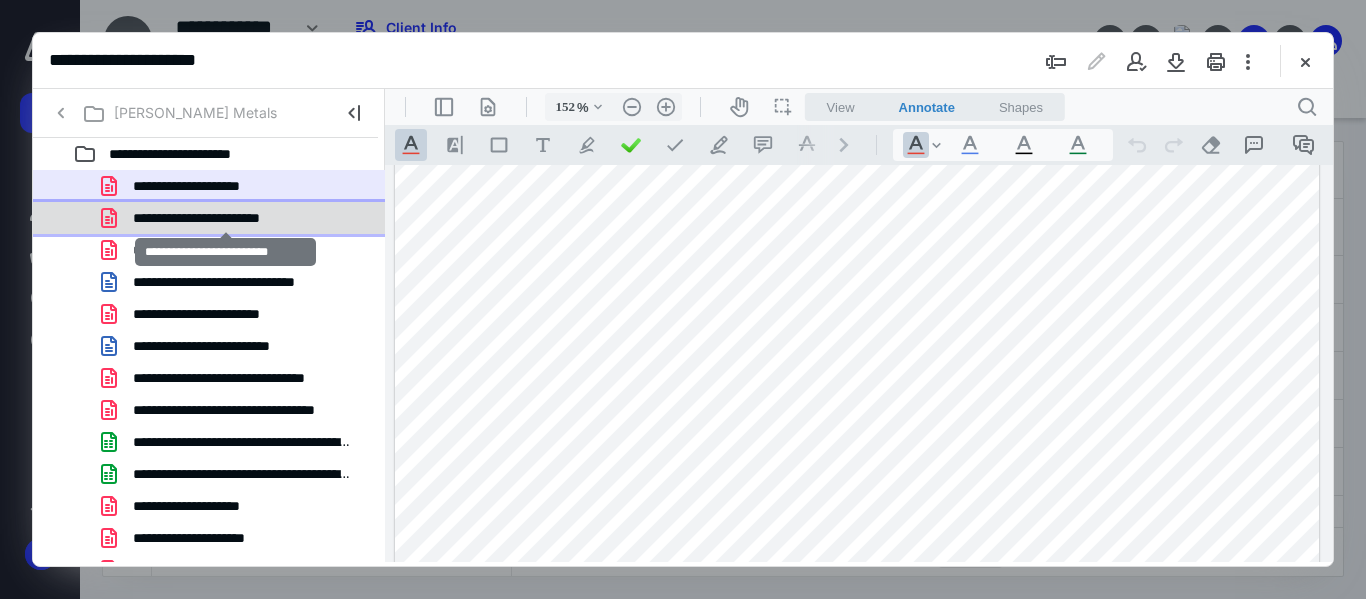 click on "**********" at bounding box center [225, 218] 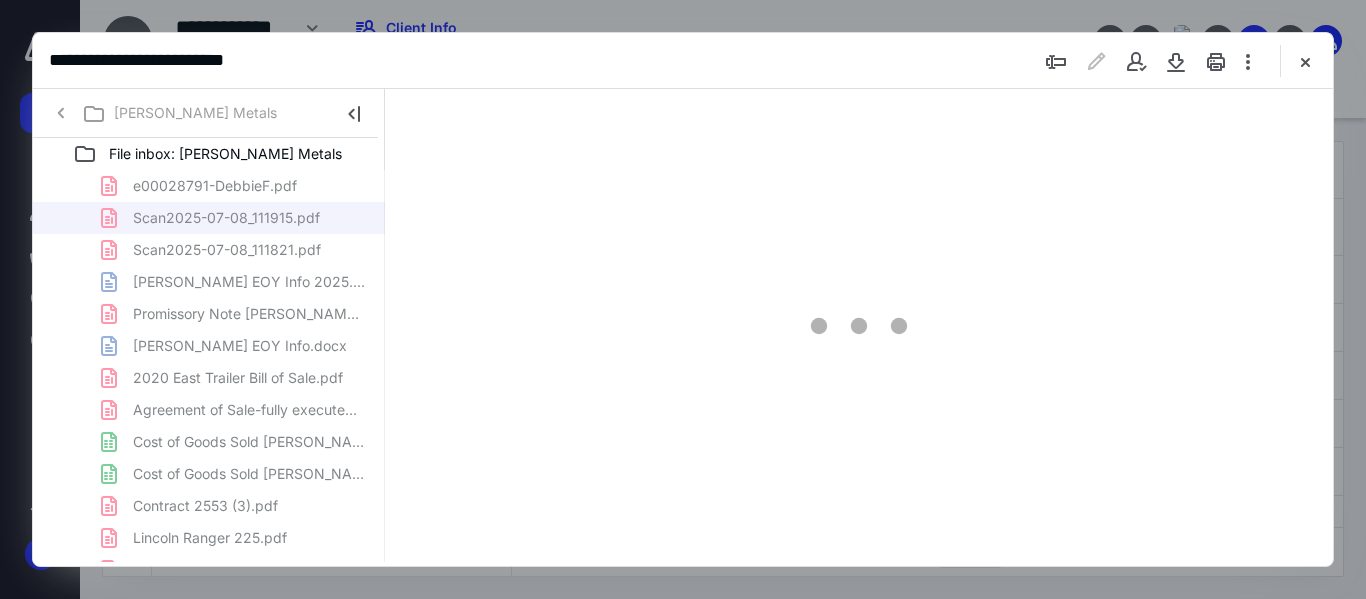scroll, scrollTop: 0, scrollLeft: 0, axis: both 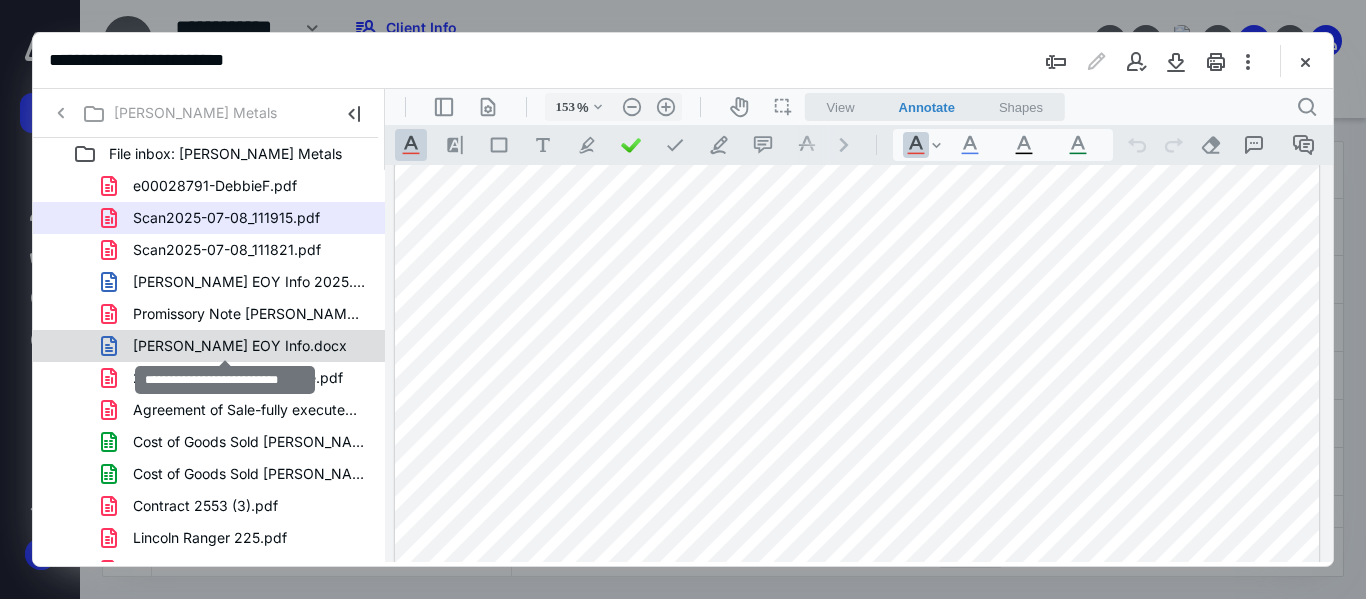 click on "[PERSON_NAME] EOY Info.docx" at bounding box center (240, 346) 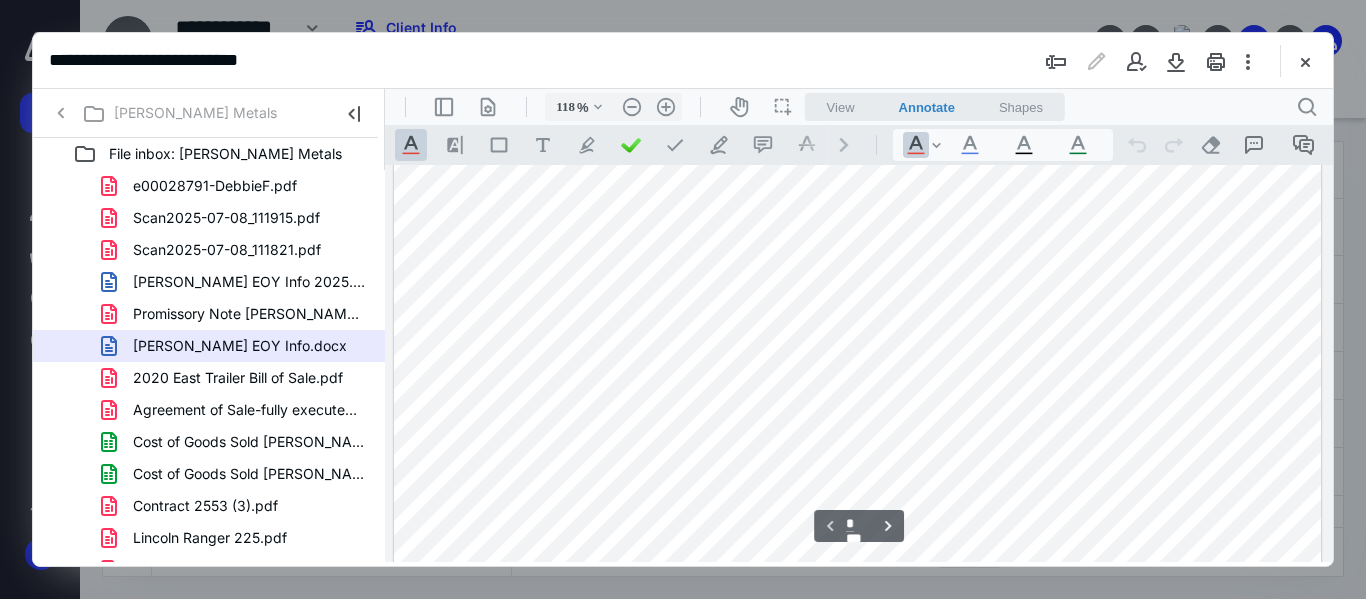 scroll, scrollTop: 261, scrollLeft: 0, axis: vertical 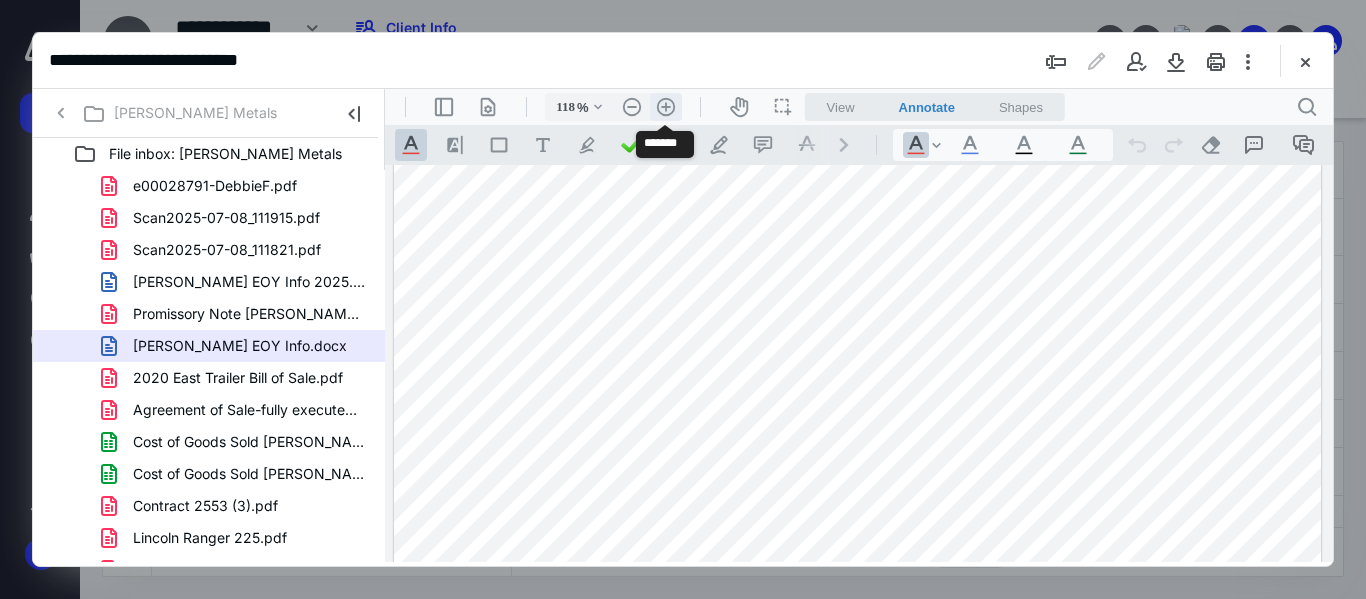 click on ".cls-1{fill:#abb0c4;} icon - header - zoom - in - line" at bounding box center [666, 107] 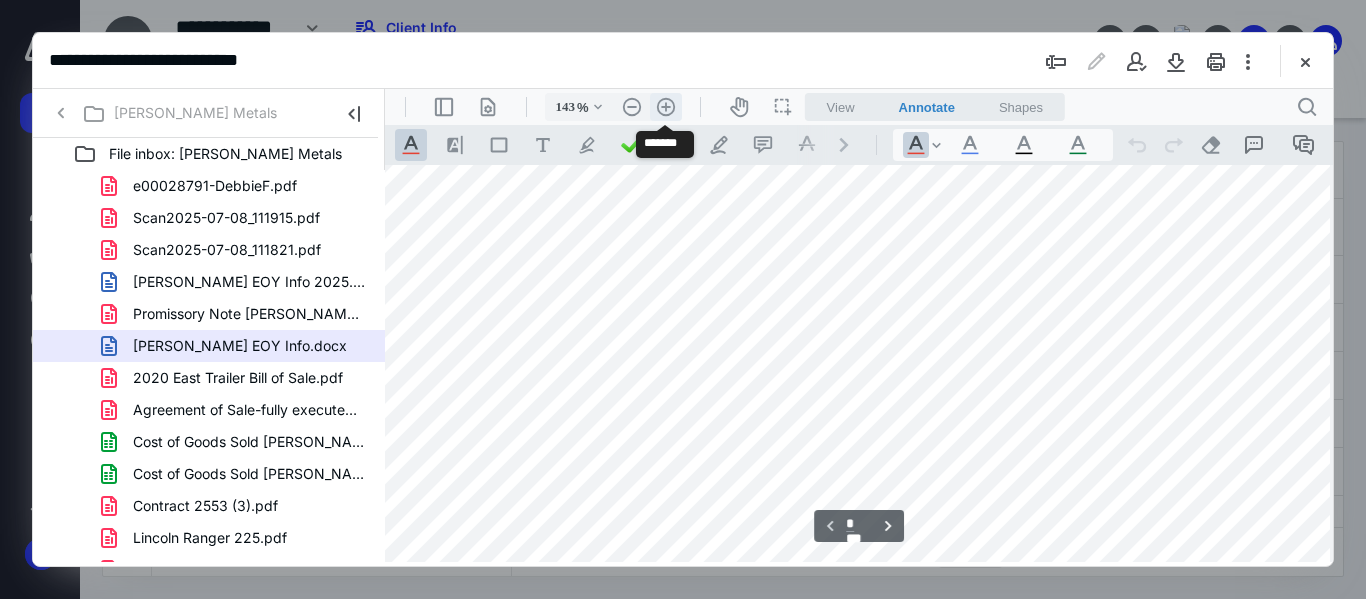 click on ".cls-1{fill:#abb0c4;} icon - header - zoom - in - line" at bounding box center [666, 107] 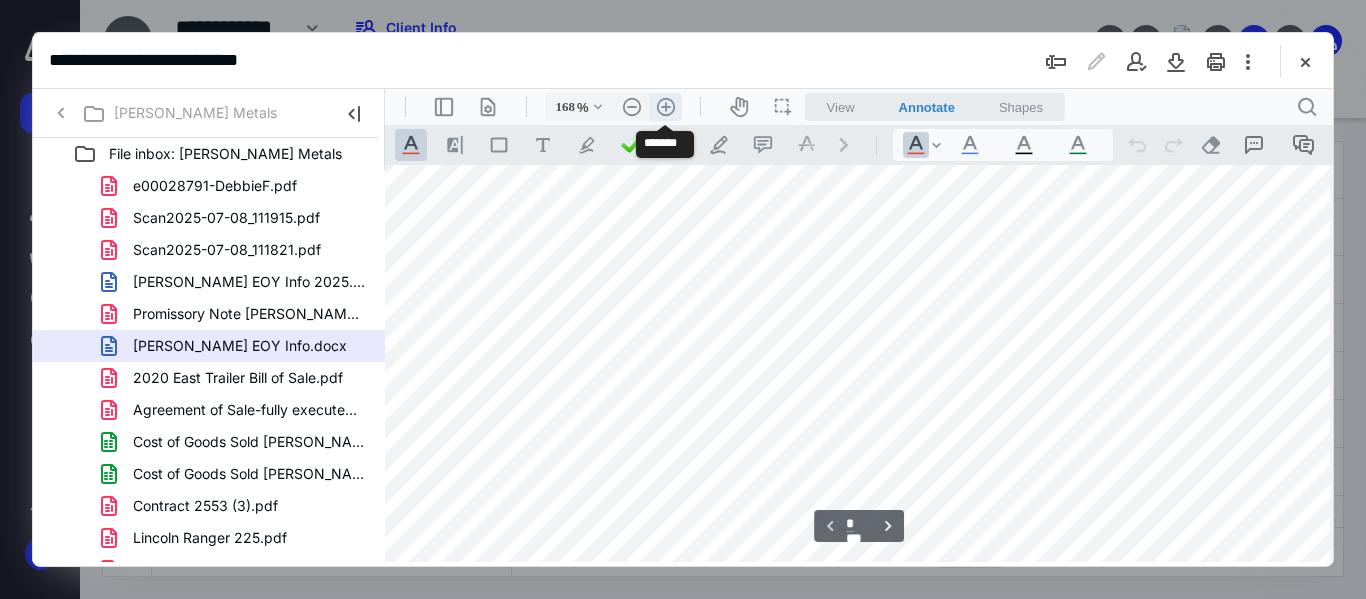 scroll, scrollTop: 441, scrollLeft: 202, axis: both 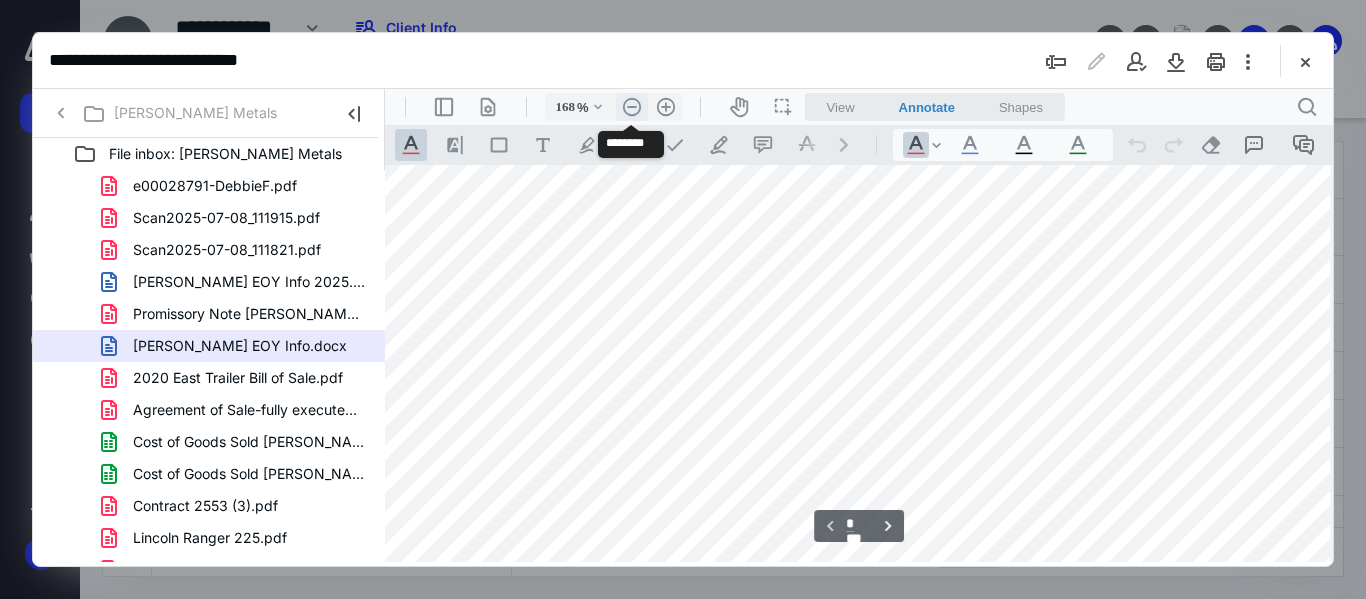click on ".cls-1{fill:#abb0c4;} icon - header - zoom - out - line" at bounding box center (632, 107) 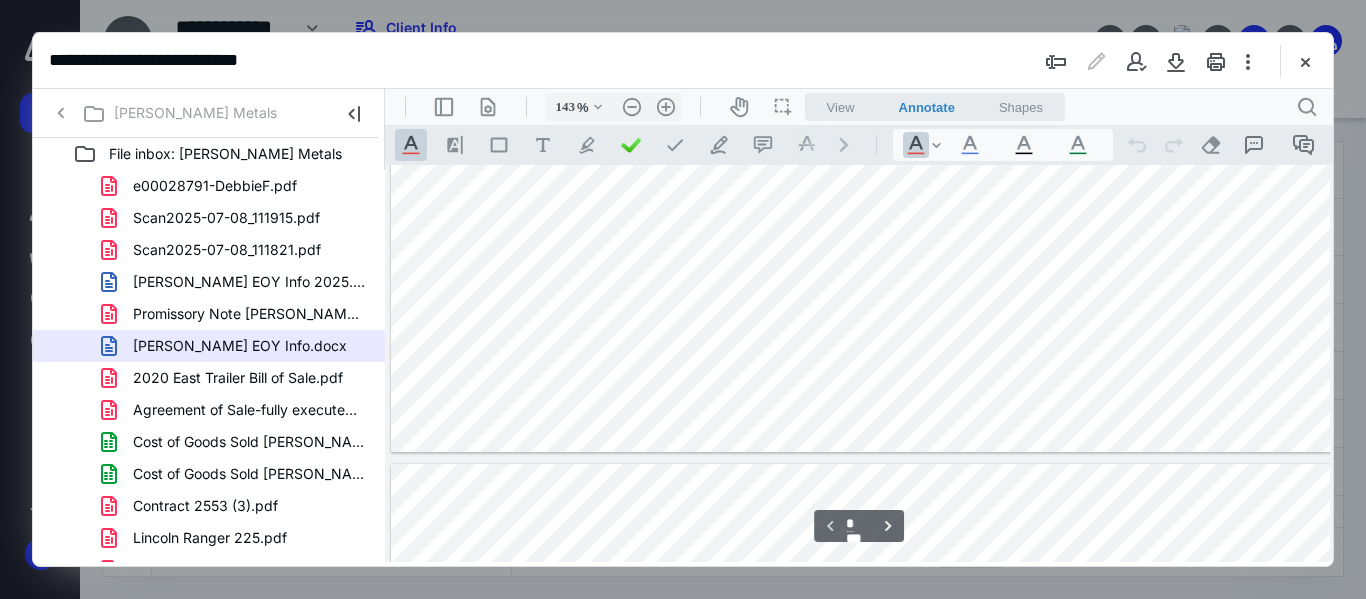 scroll, scrollTop: 589, scrollLeft: 0, axis: vertical 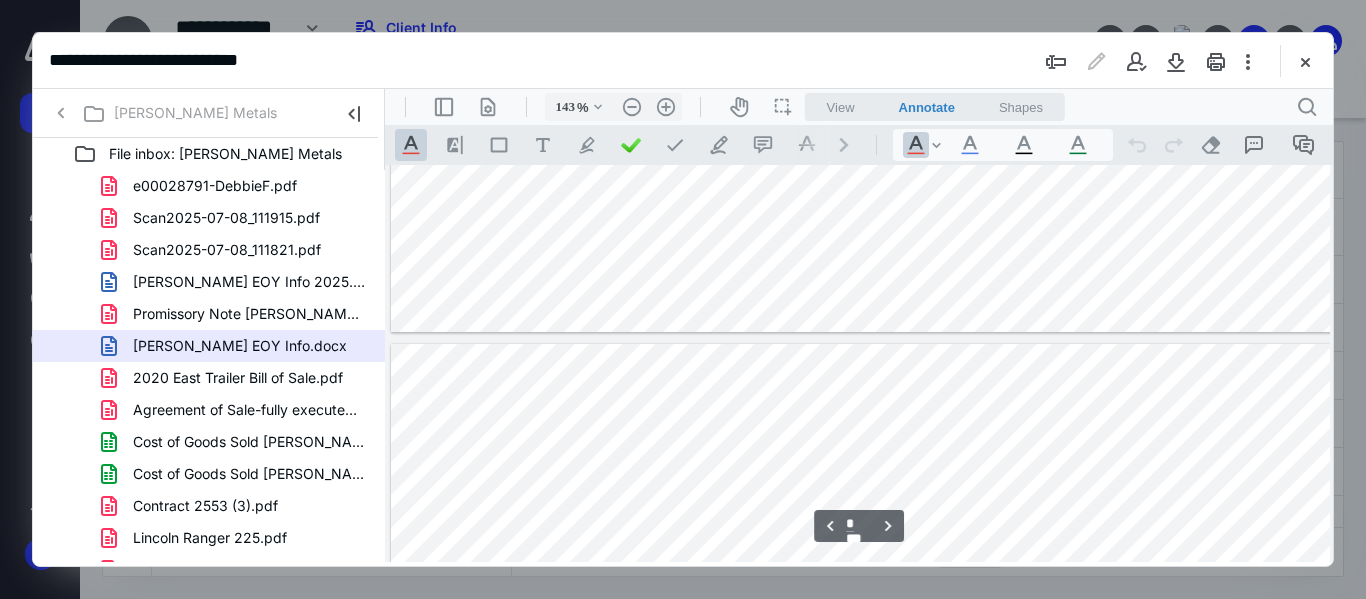 type on "*" 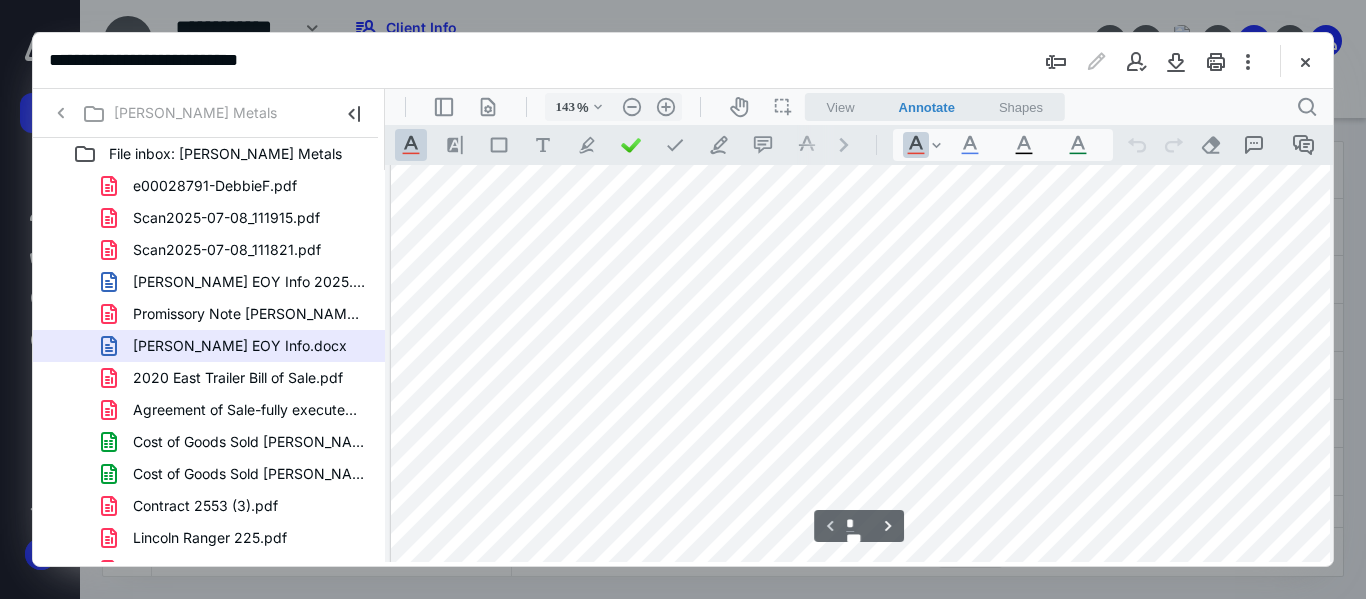 scroll, scrollTop: 317, scrollLeft: 0, axis: vertical 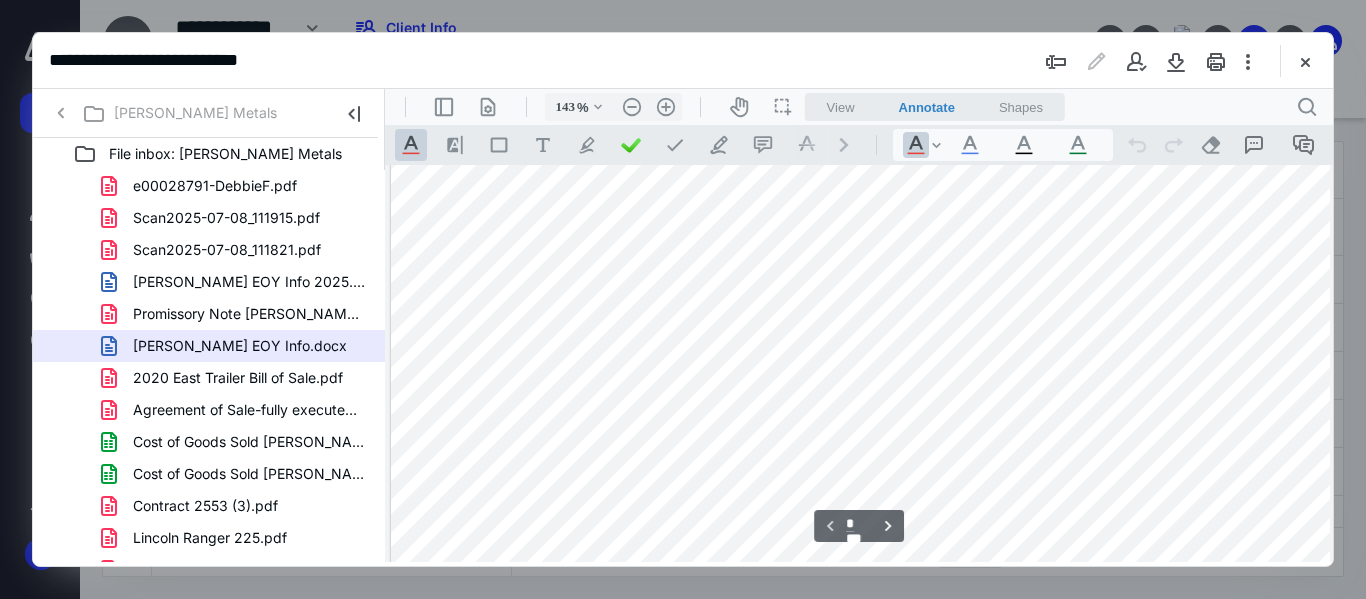 click at bounding box center [953, 289] 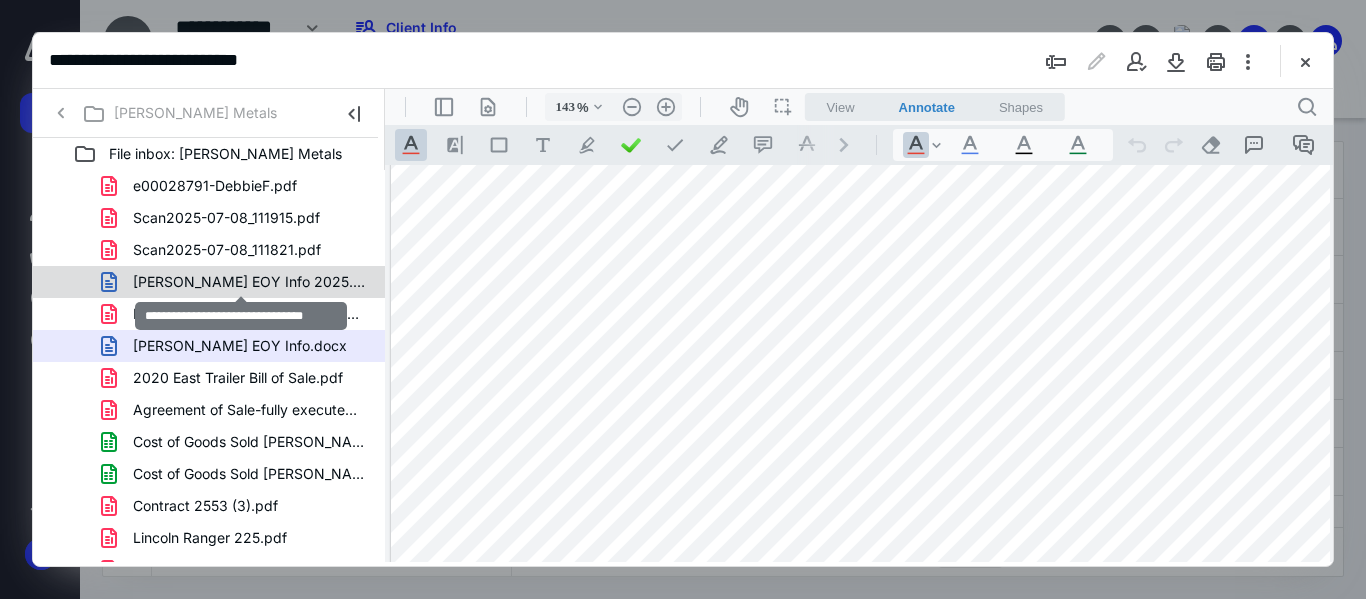 click on "[PERSON_NAME] EOY Info 2025.docx" at bounding box center [249, 282] 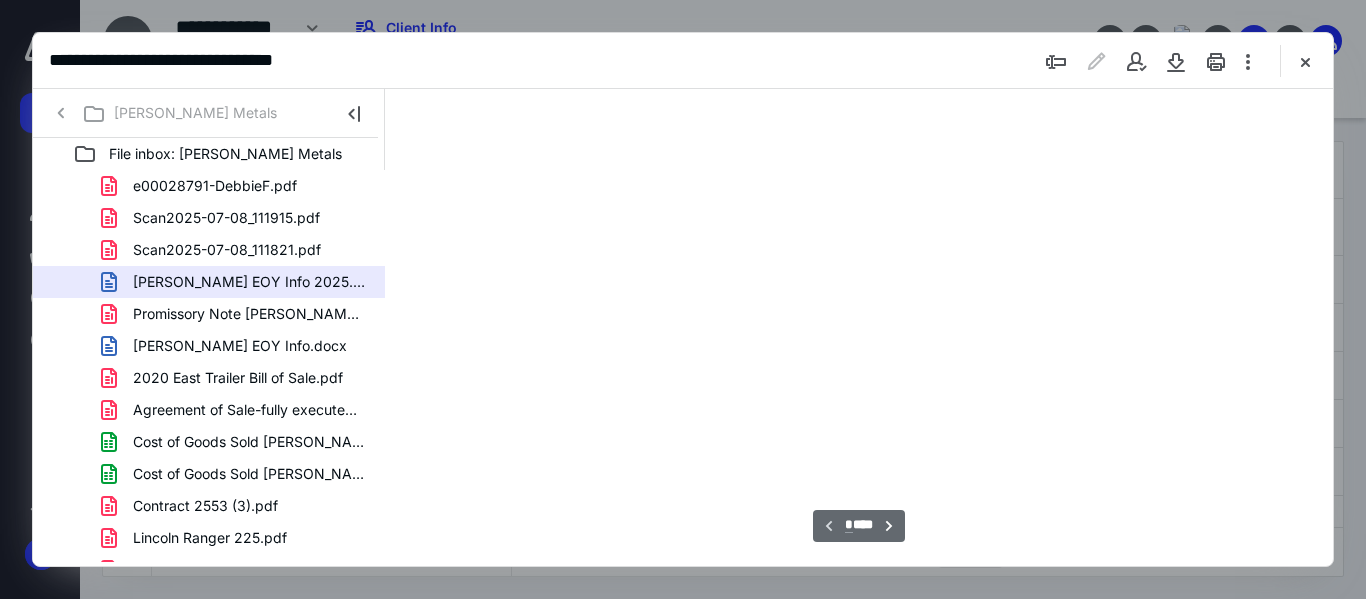 scroll, scrollTop: 82, scrollLeft: 0, axis: vertical 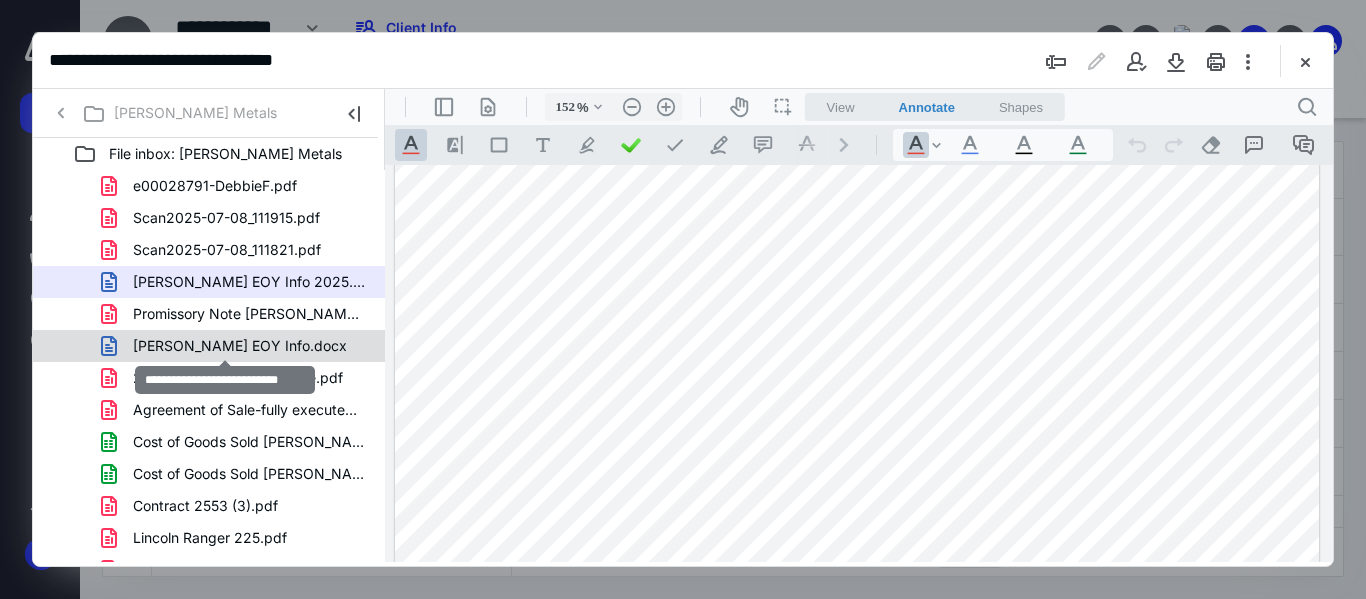 click on "[PERSON_NAME] EOY Info.docx" at bounding box center (240, 346) 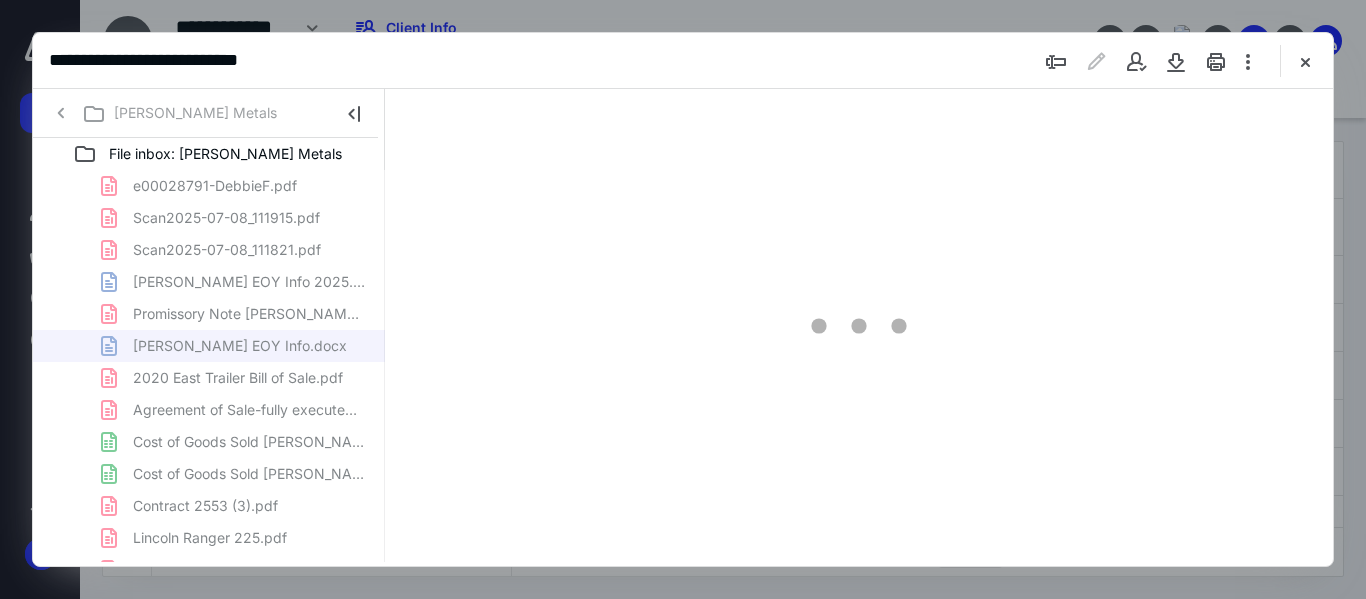 type on "118" 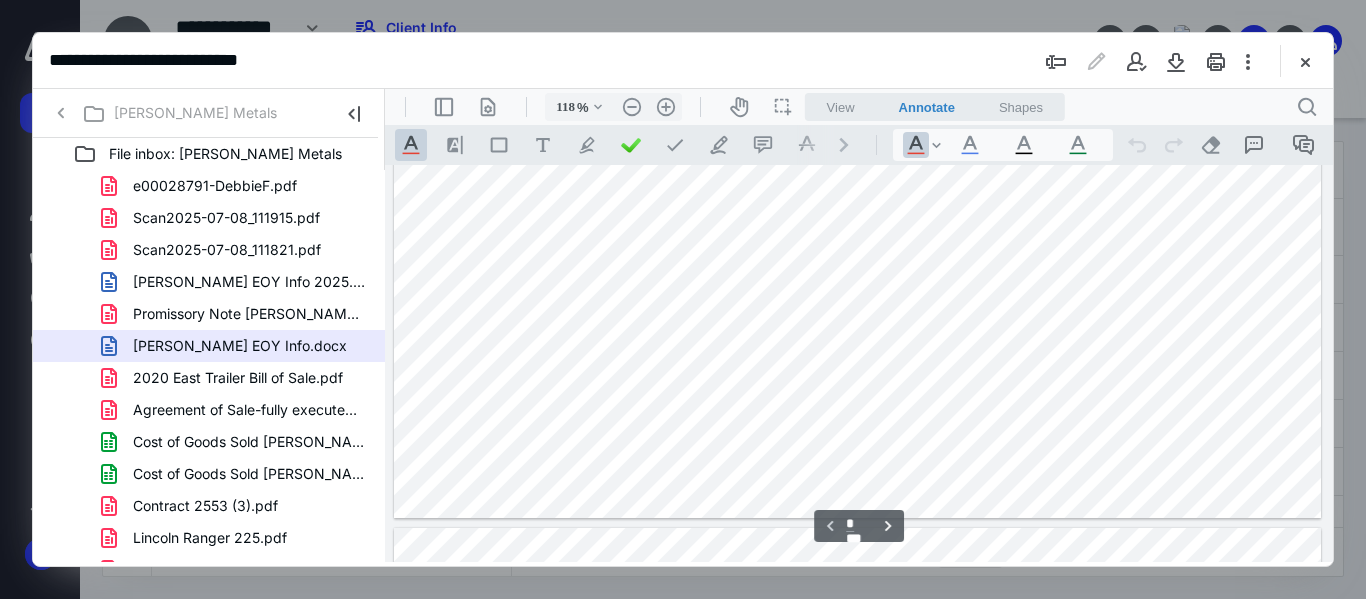 scroll, scrollTop: 367, scrollLeft: 0, axis: vertical 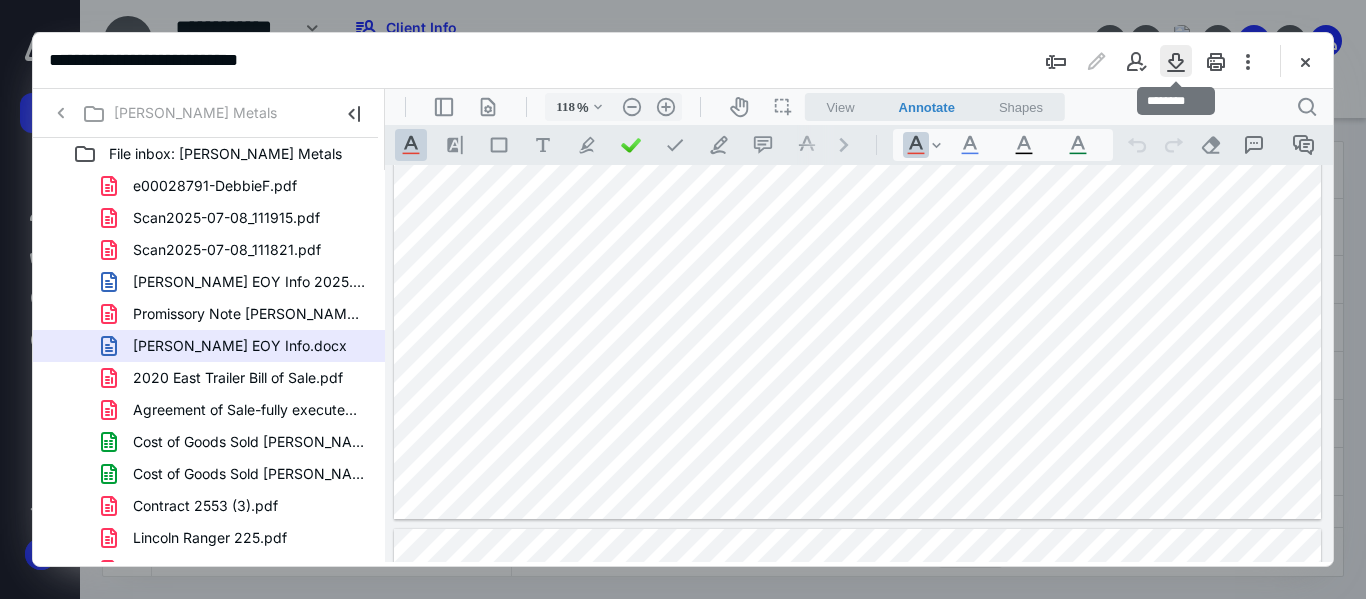 click at bounding box center (1176, 61) 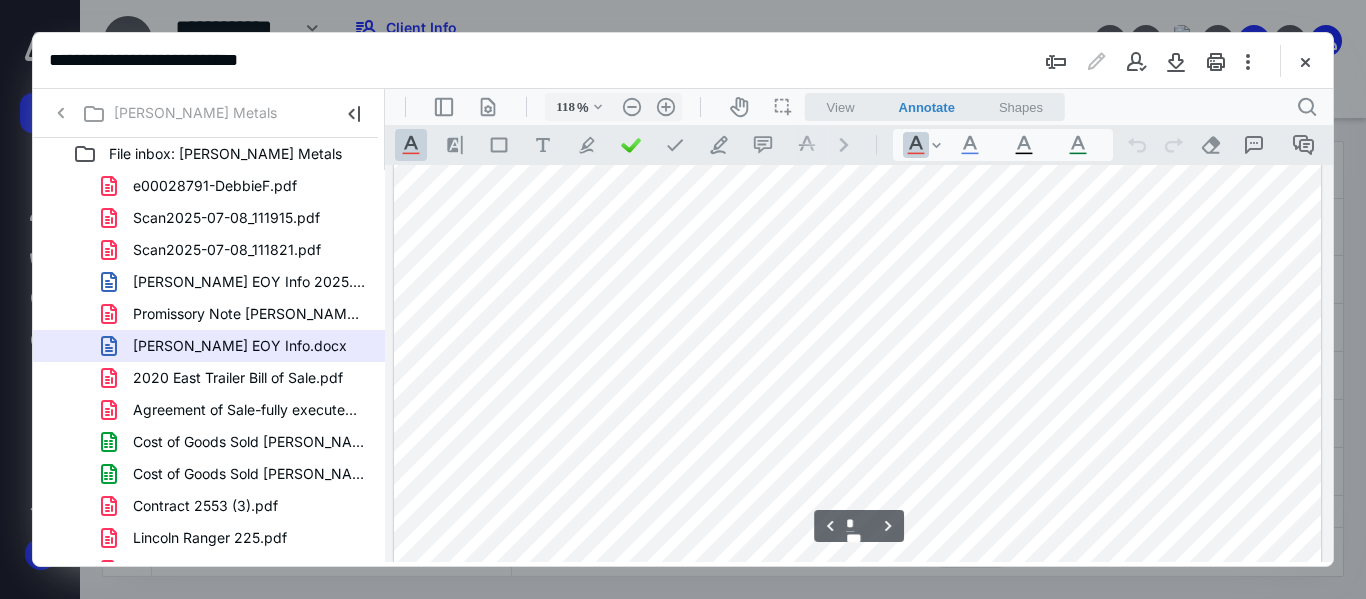 scroll, scrollTop: 786, scrollLeft: 0, axis: vertical 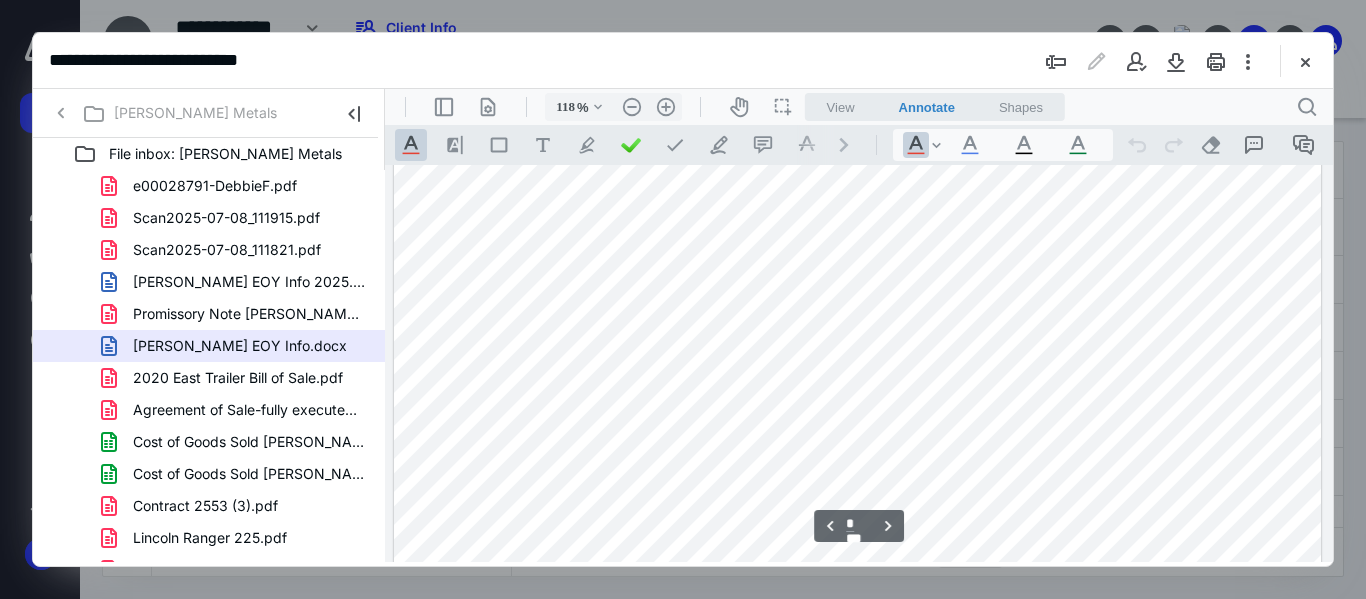 type on "*" 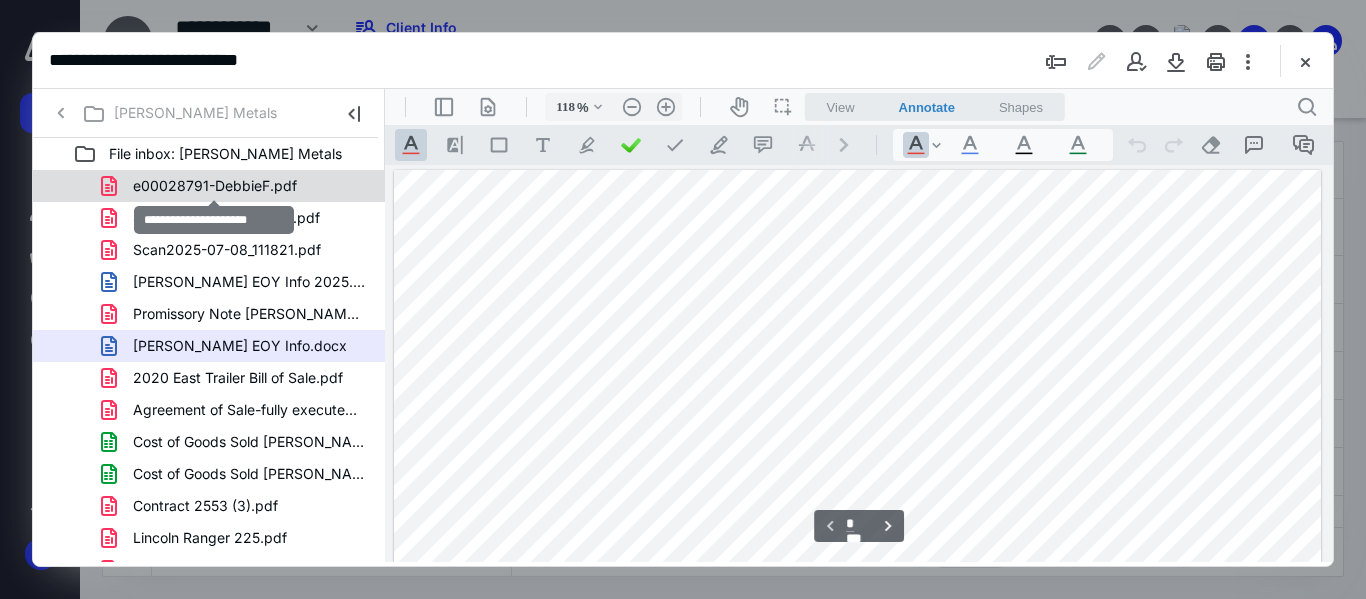 click on "e00028791-DebbieF.pdf" at bounding box center (215, 186) 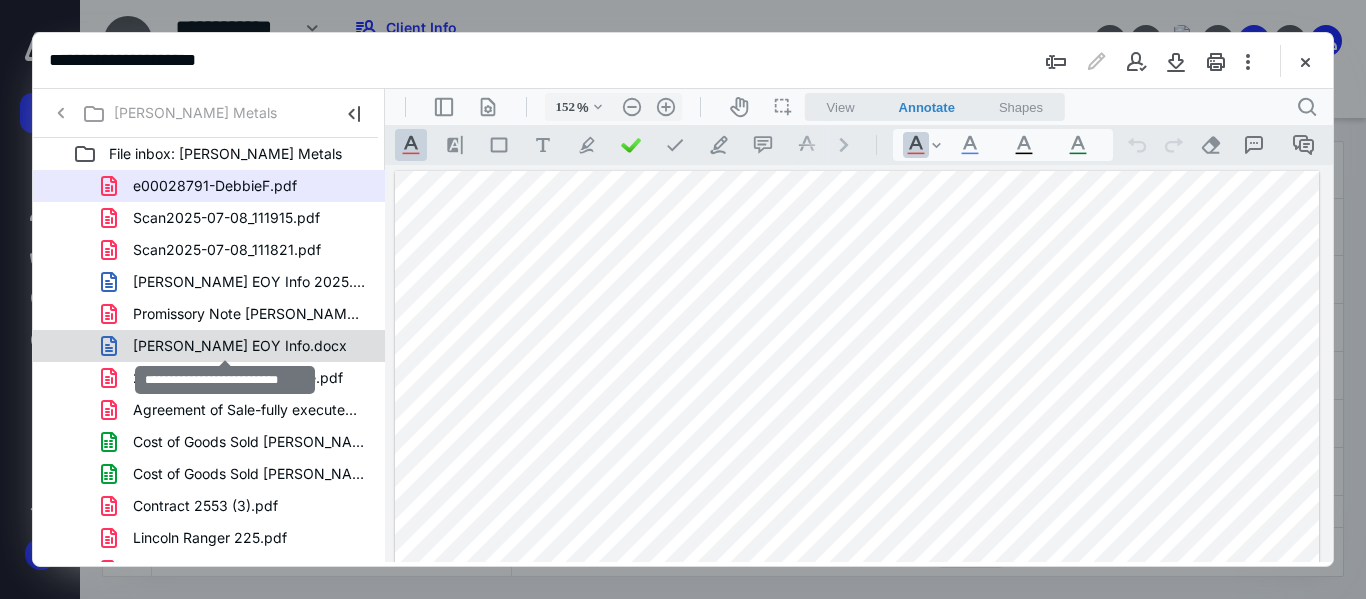click on "[PERSON_NAME] EOY Info.docx" at bounding box center (240, 346) 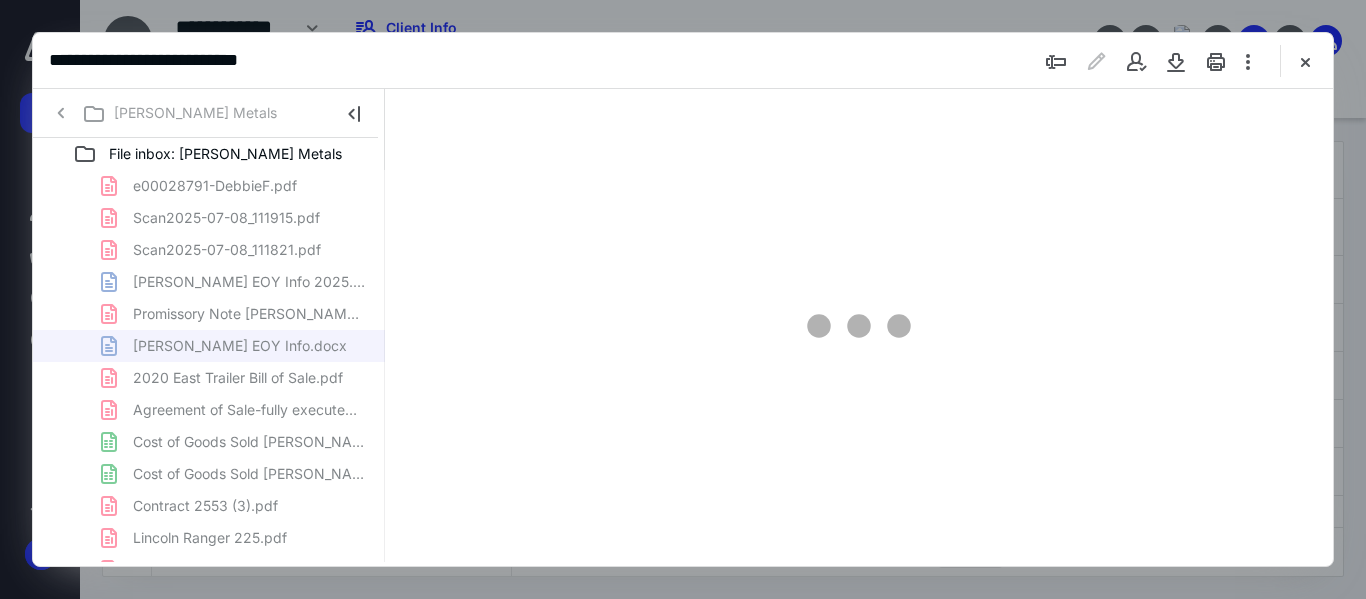 type on "118" 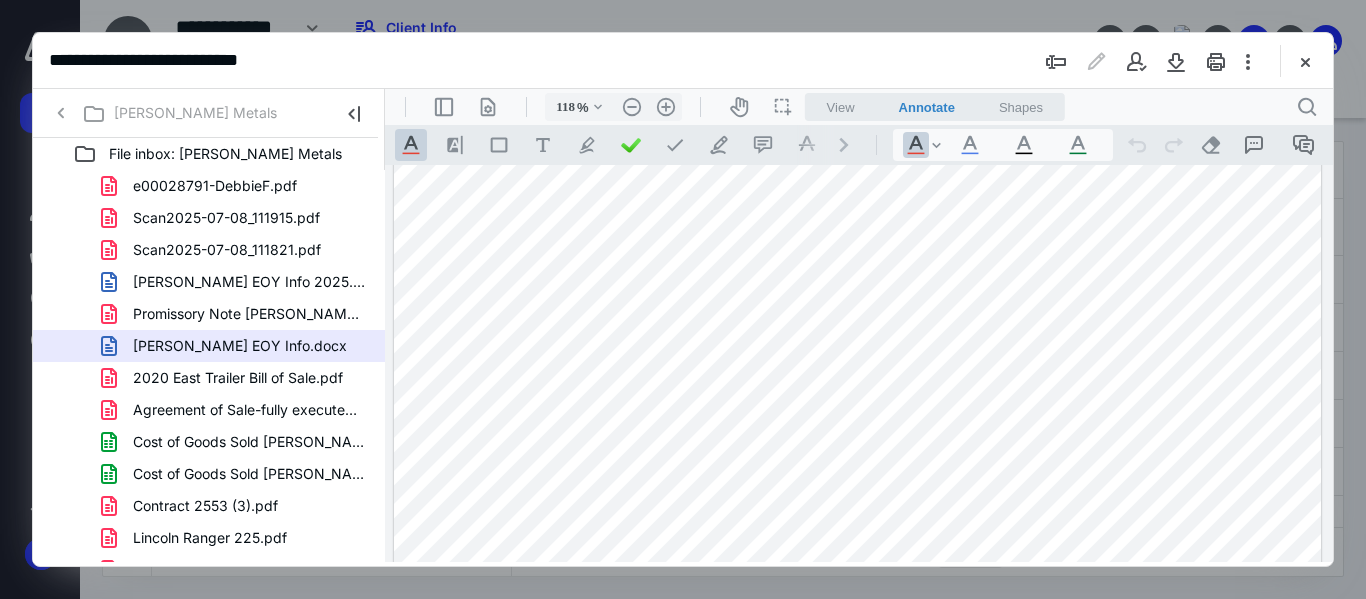 scroll, scrollTop: 0, scrollLeft: 0, axis: both 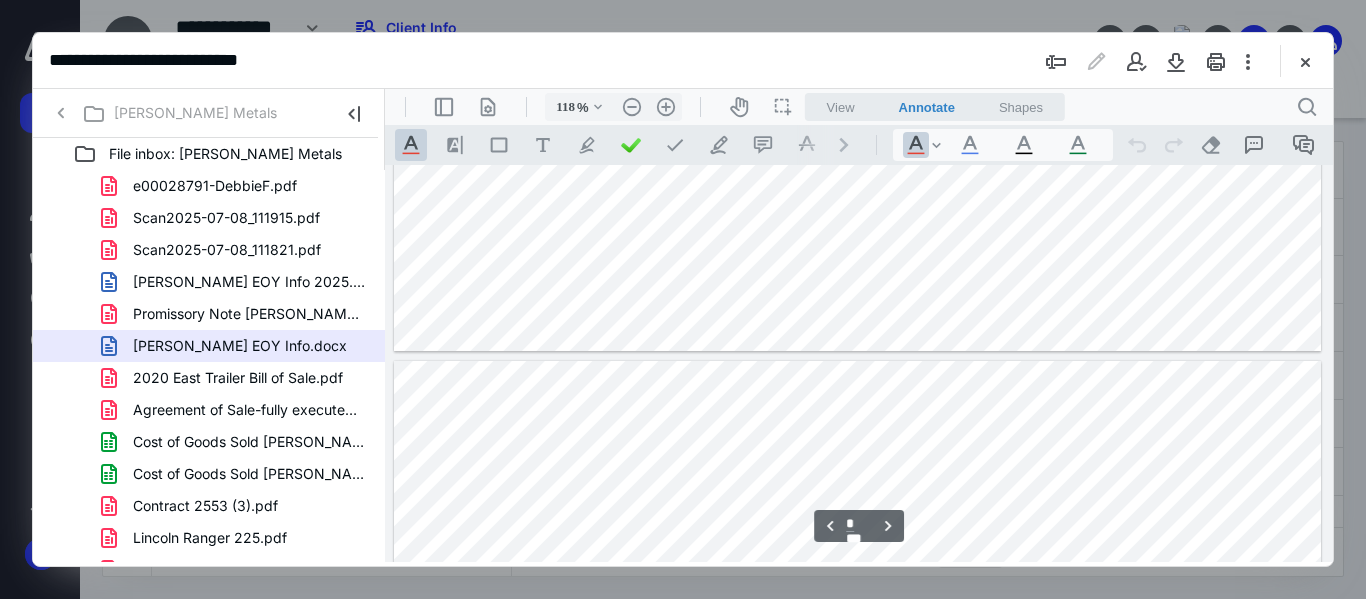 type on "*" 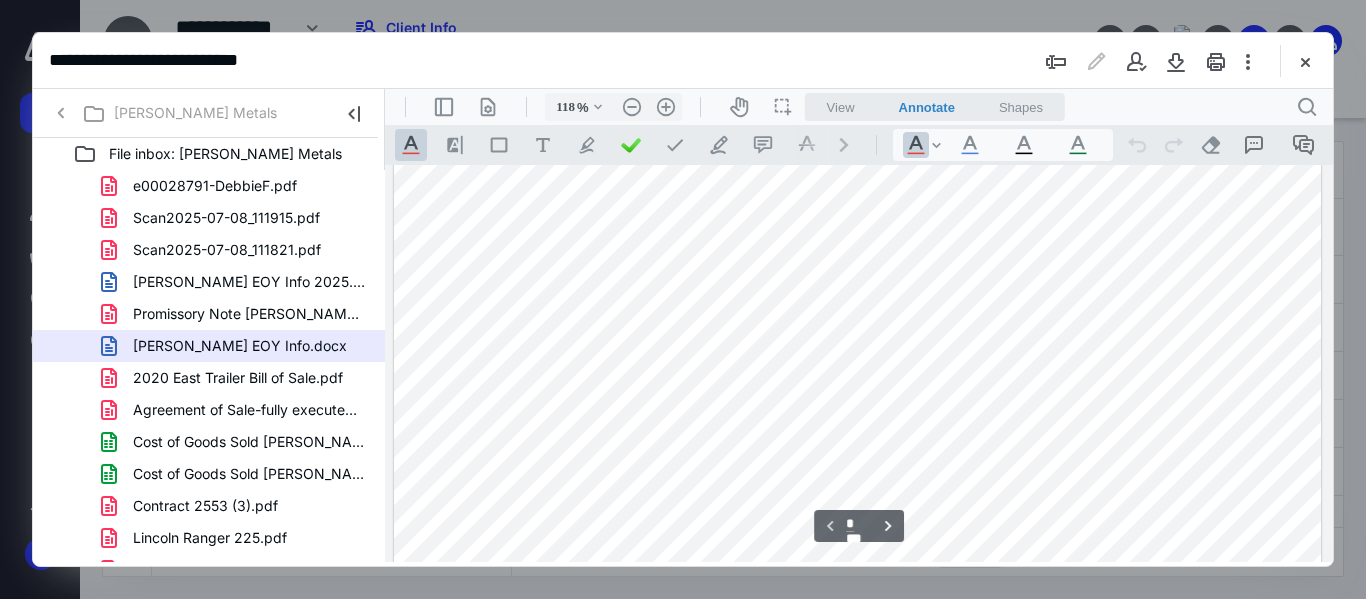 scroll, scrollTop: 0, scrollLeft: 0, axis: both 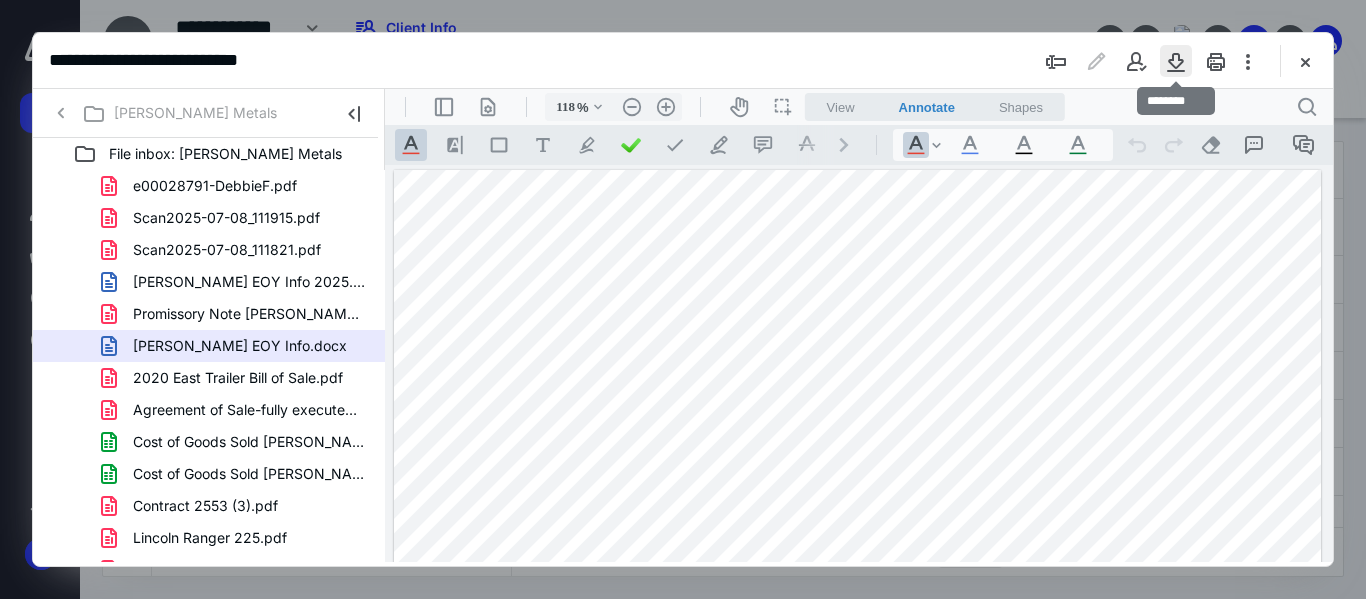 click at bounding box center [1176, 61] 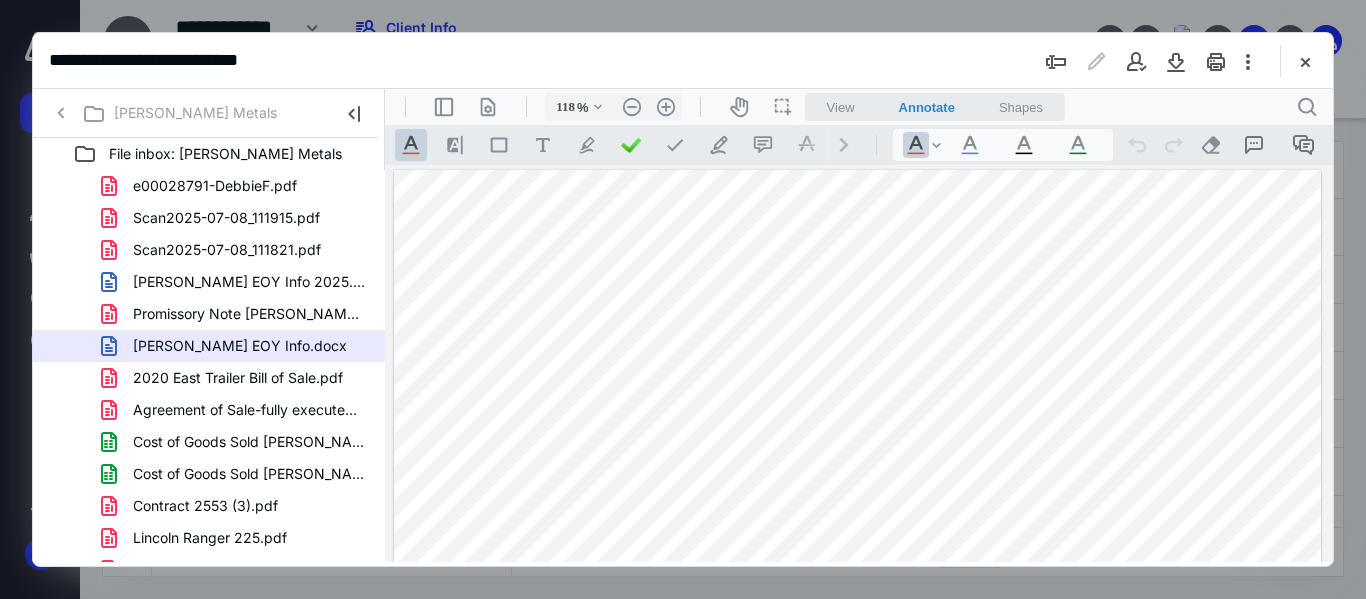 click on "[PERSON_NAME] EOY Info 2025.docx" at bounding box center (209, 282) 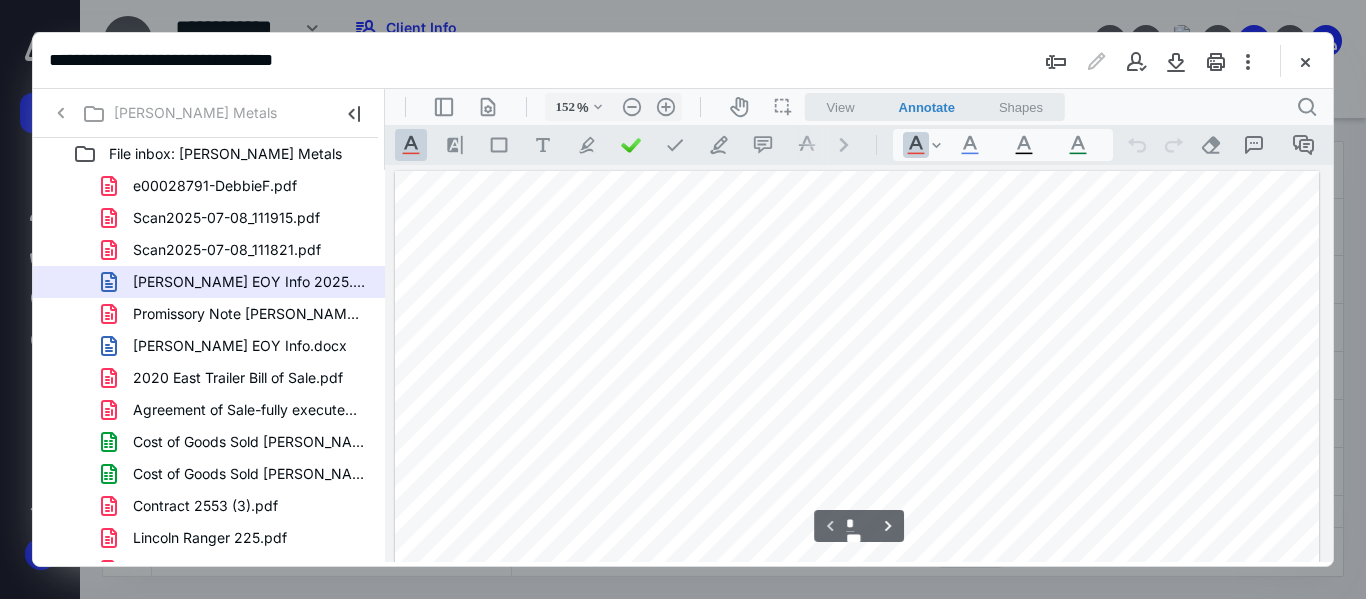 scroll, scrollTop: 82, scrollLeft: 0, axis: vertical 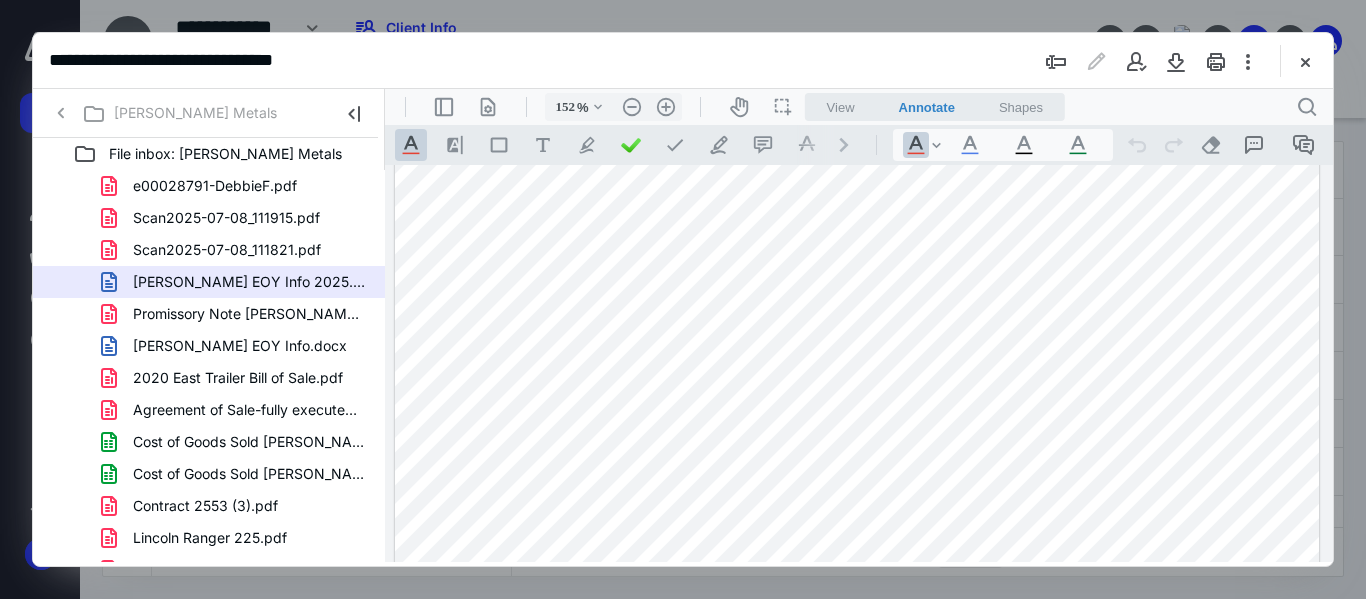 click at bounding box center [857, 687] 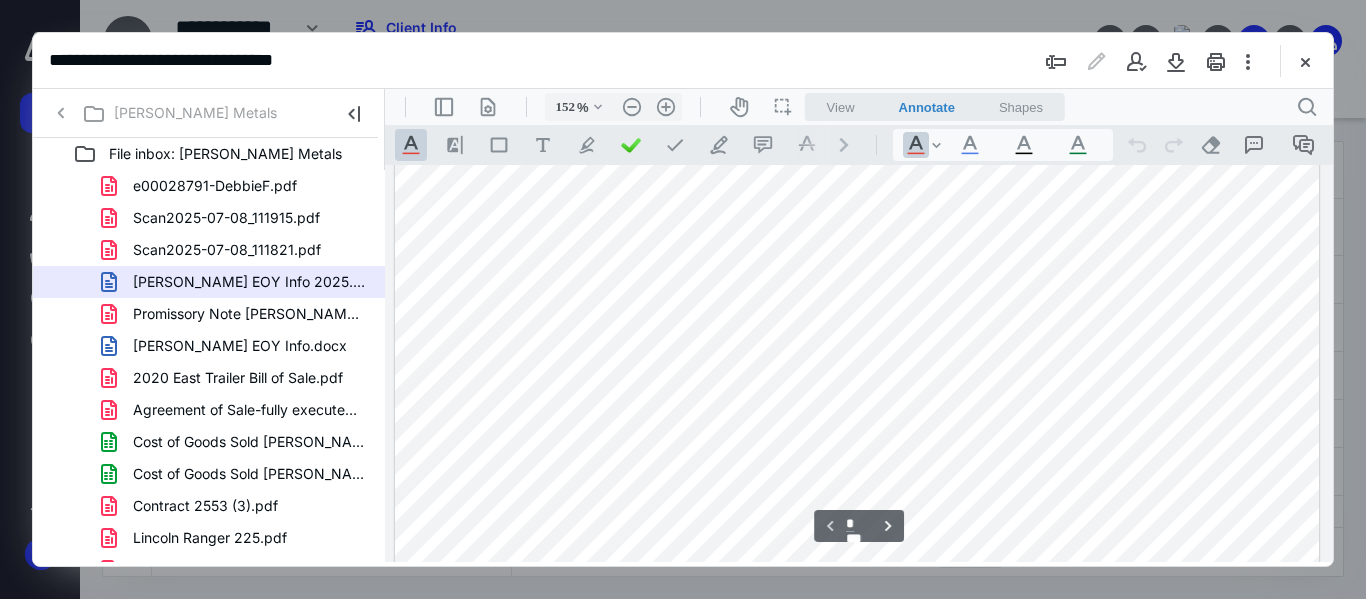 scroll, scrollTop: 177, scrollLeft: 0, axis: vertical 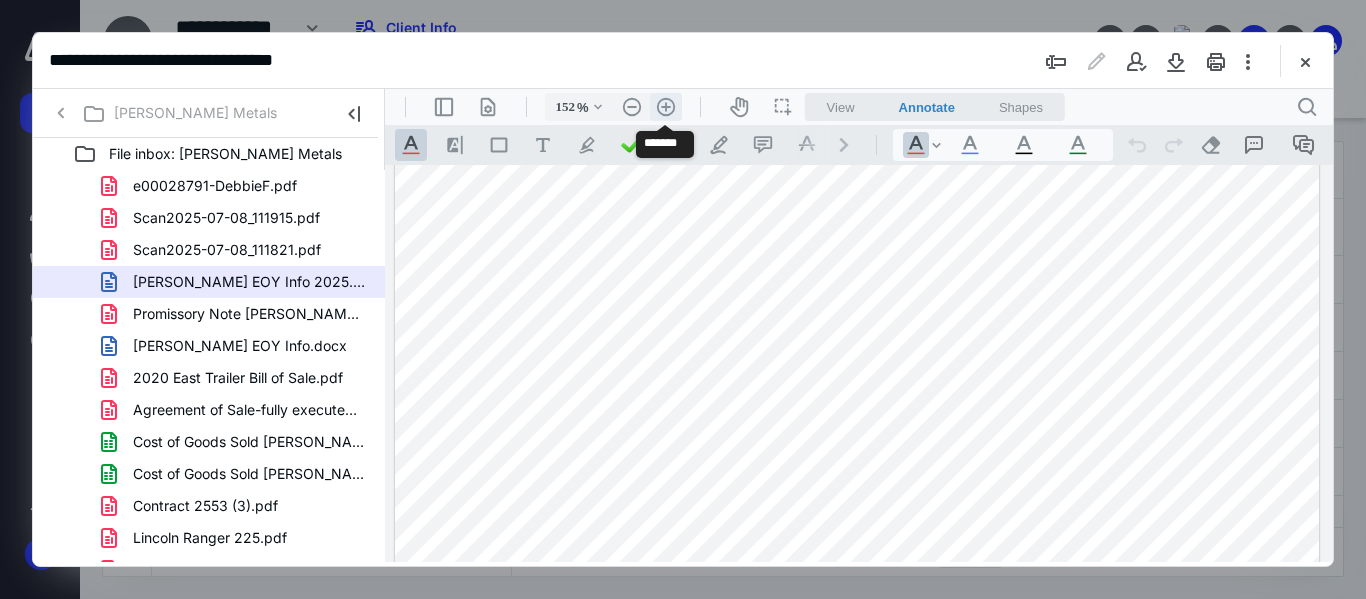click on ".cls-1{fill:#abb0c4;} icon - header - zoom - in - line" at bounding box center [666, 107] 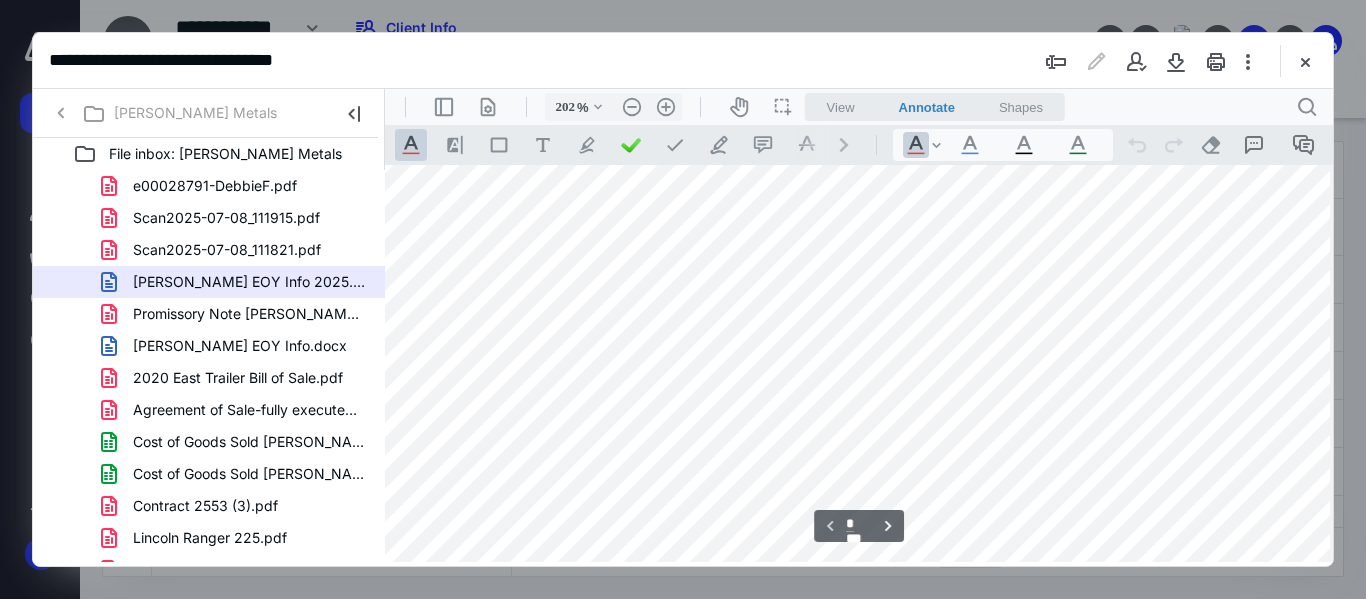 scroll, scrollTop: 289, scrollLeft: 190, axis: both 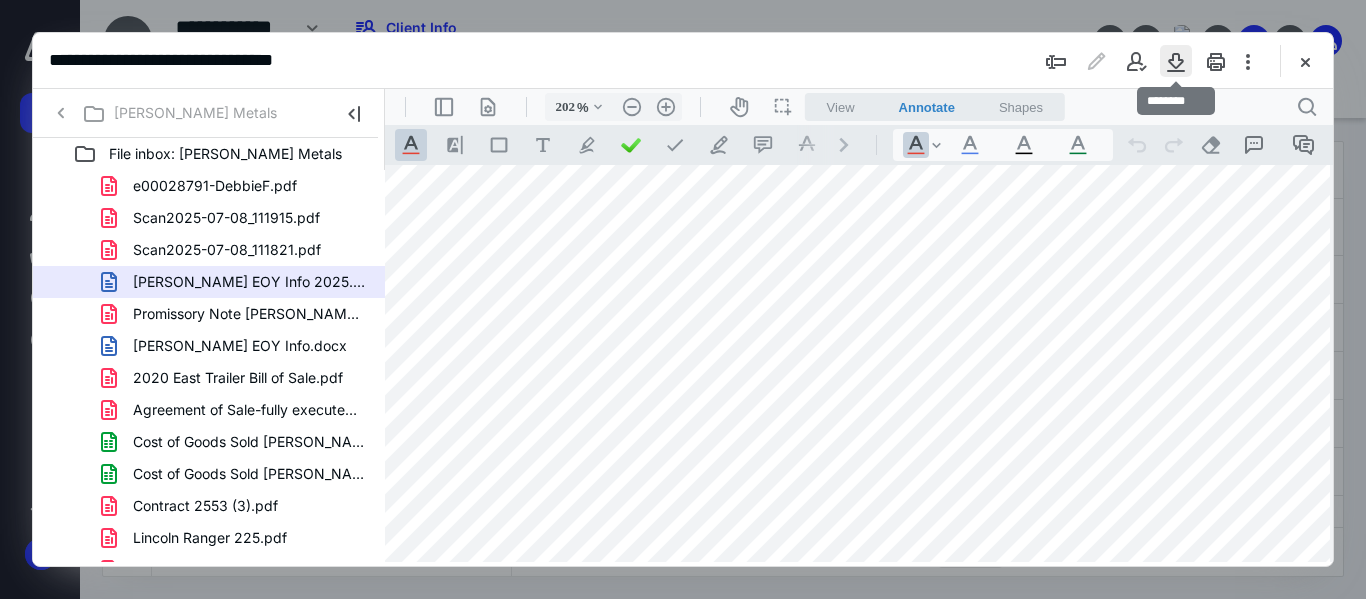click at bounding box center (1176, 61) 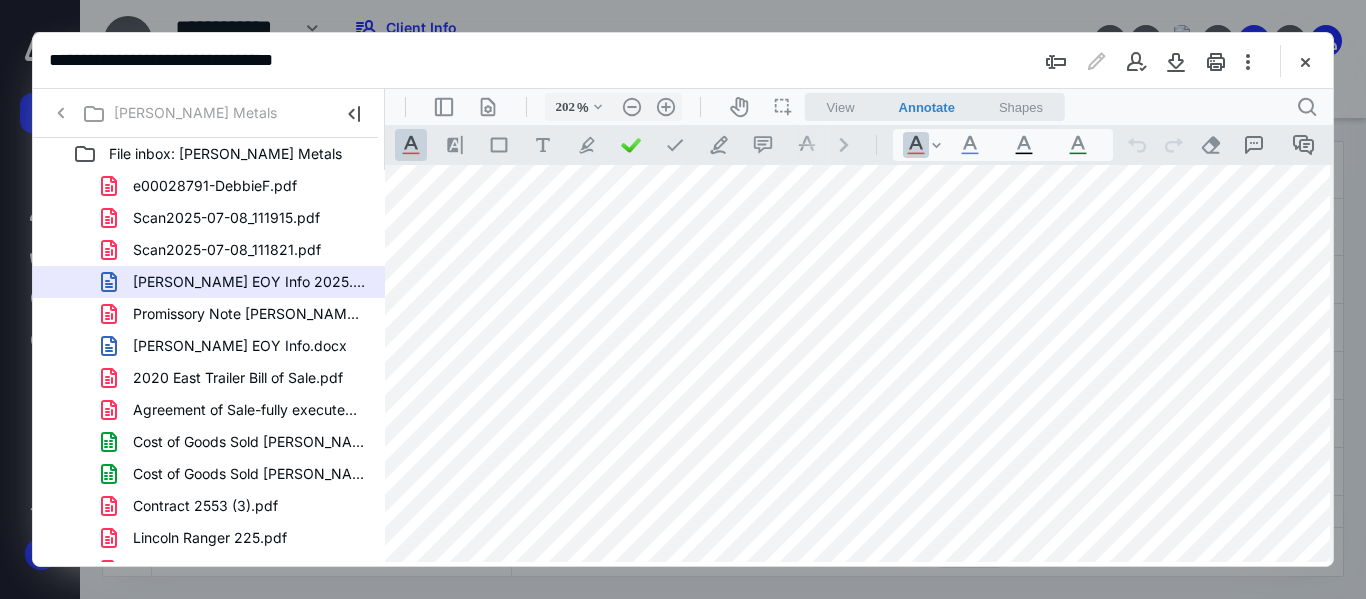 click at bounding box center (818, 680) 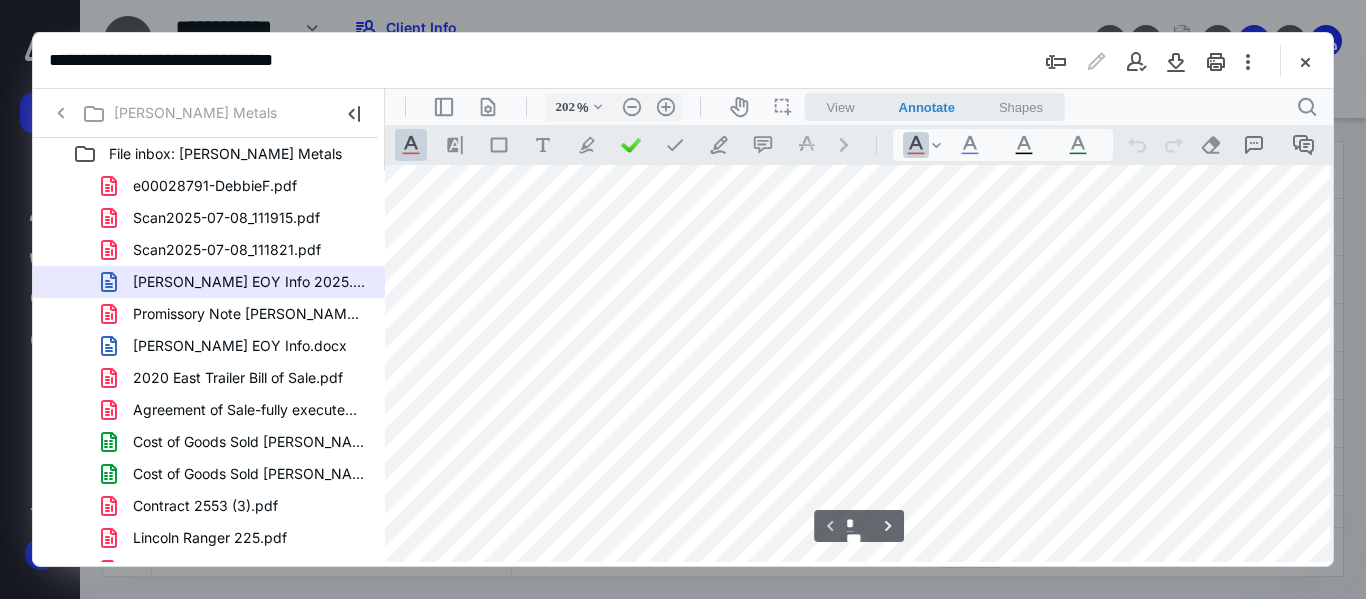 scroll, scrollTop: 324, scrollLeft: 188, axis: both 